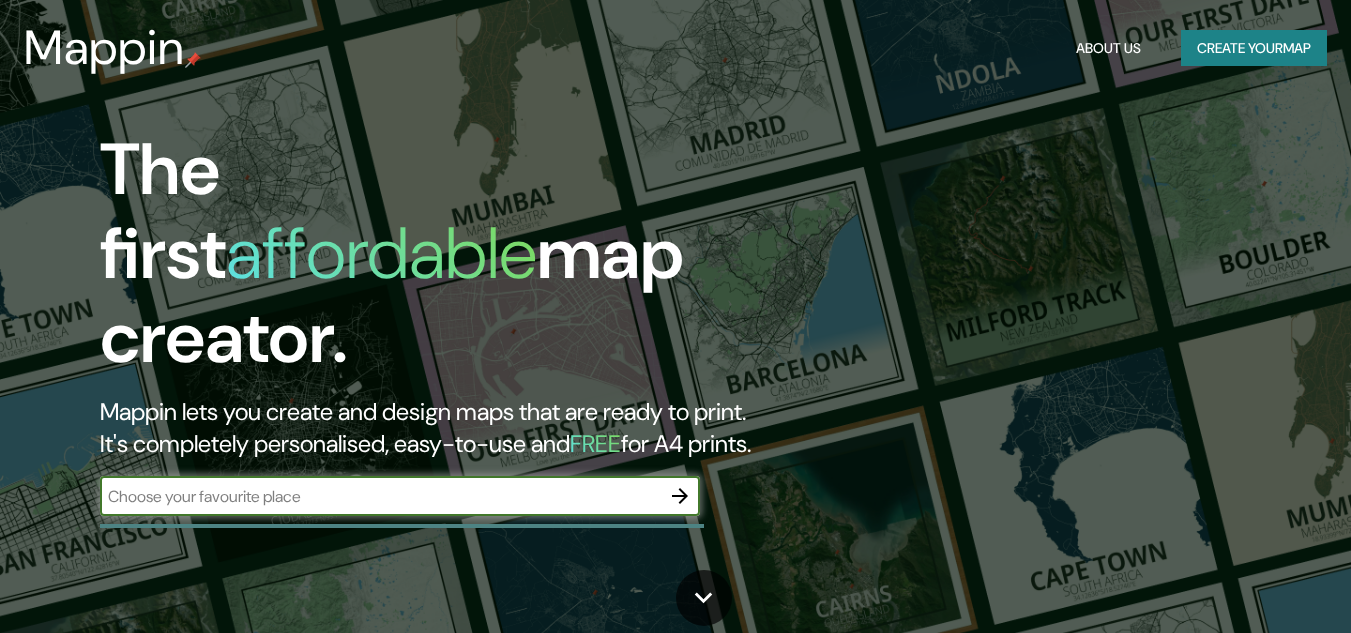 scroll, scrollTop: 0, scrollLeft: 0, axis: both 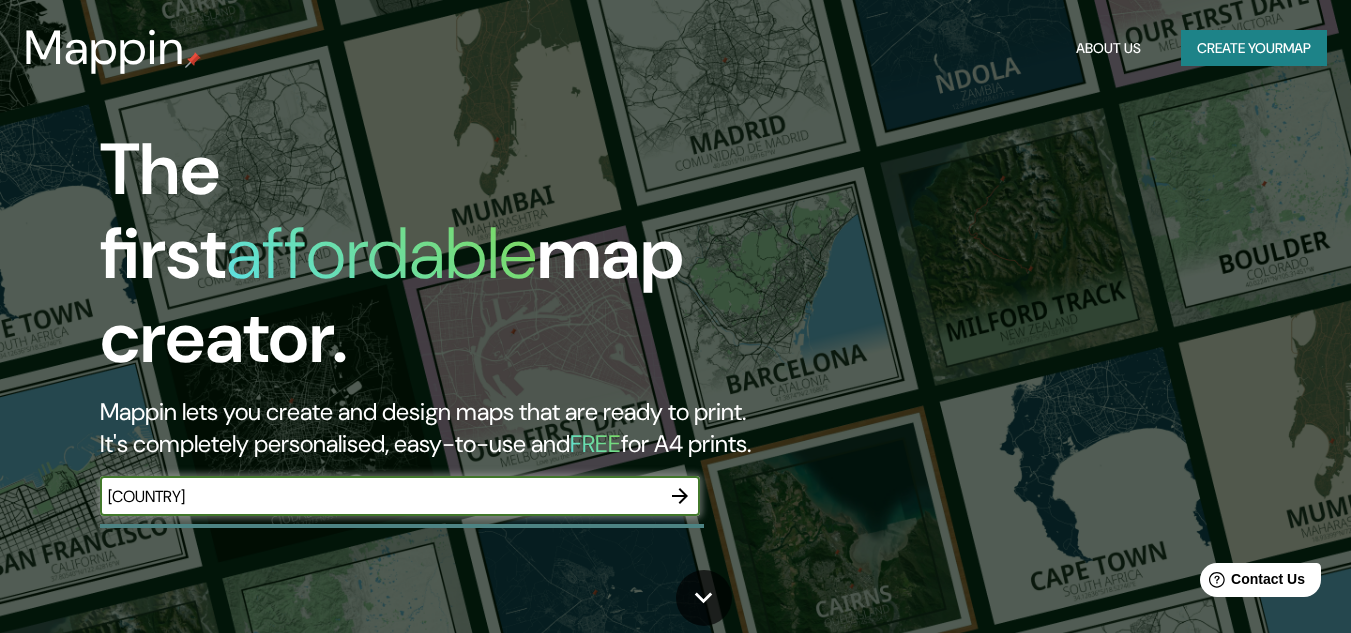 type on "[COUNTRY]" 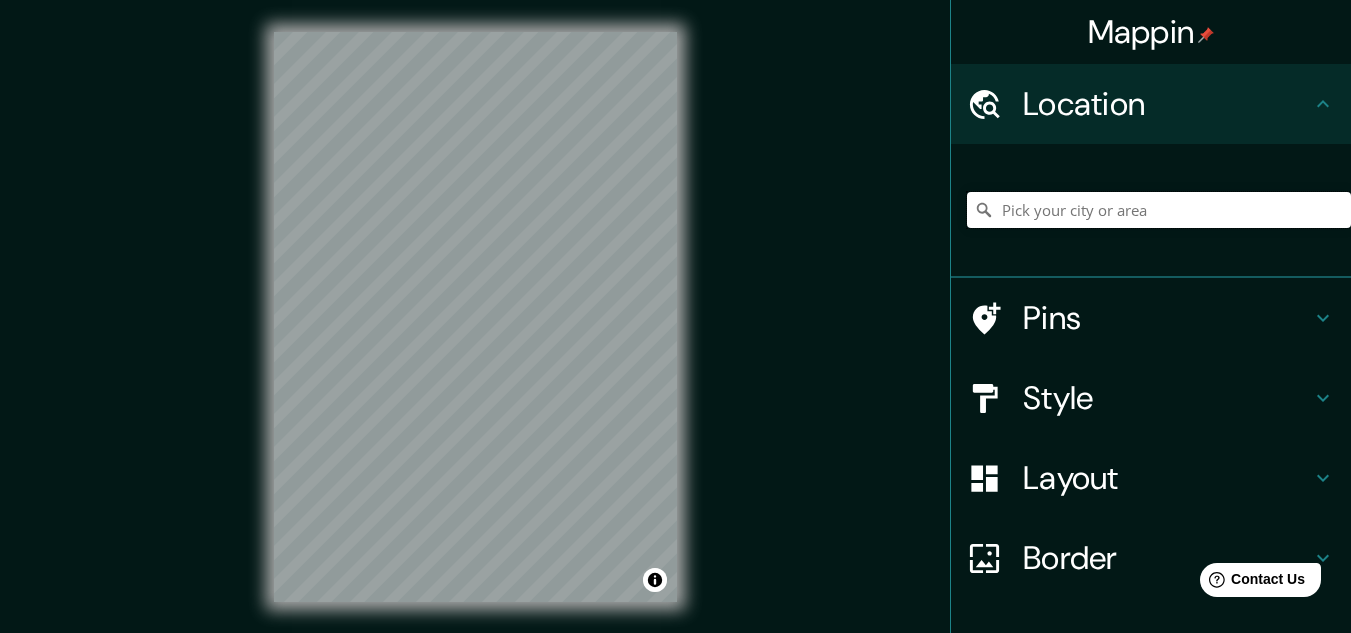 click at bounding box center [1159, 210] 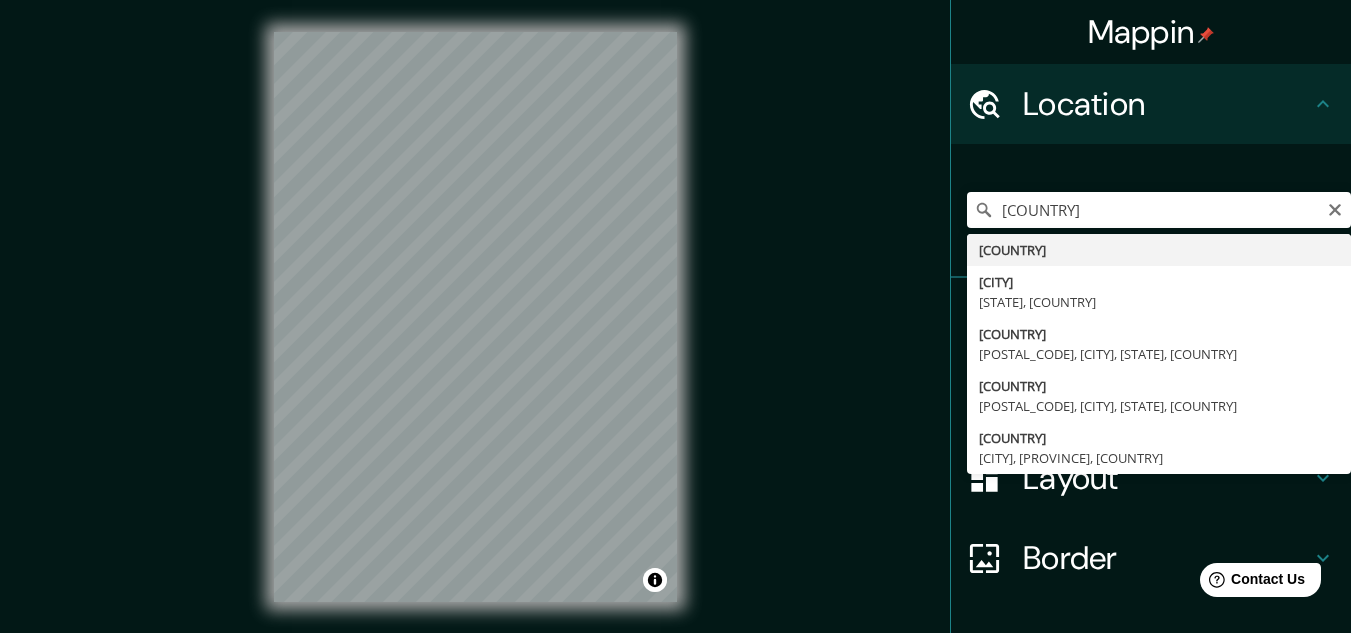 type on "[COUNTRY]" 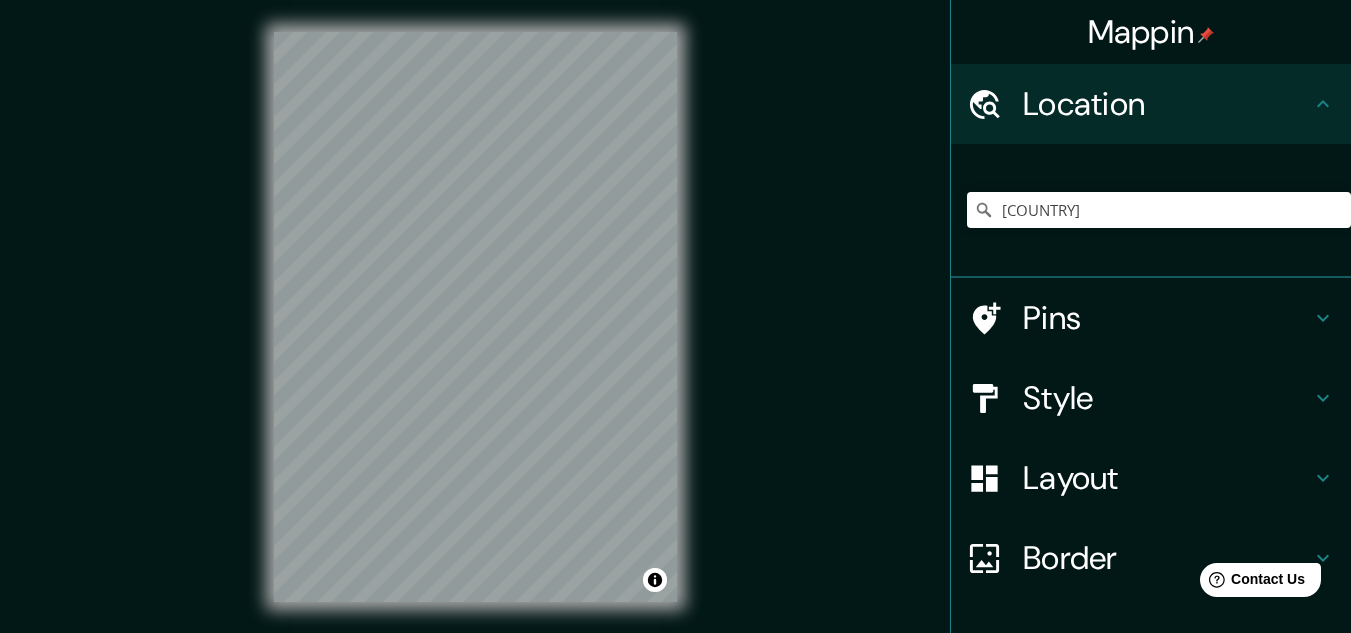 click on "Pins" at bounding box center [1167, 318] 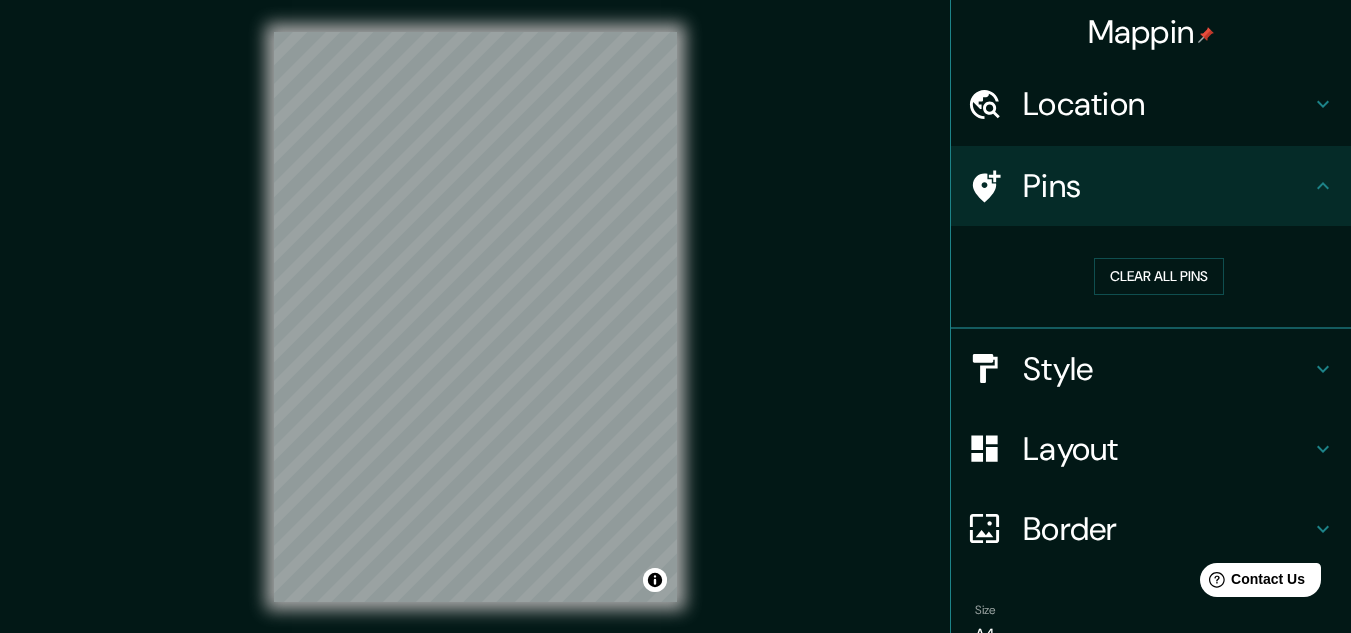 click on "Style" at bounding box center (1151, 369) 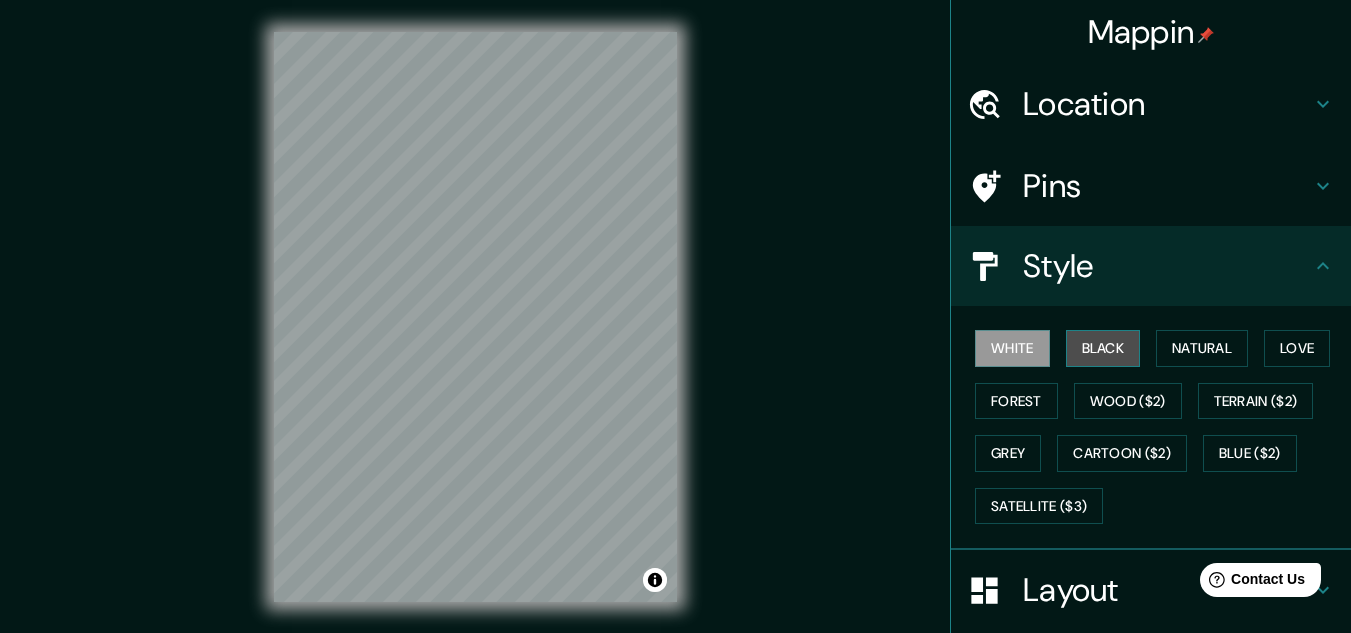 click on "Black" at bounding box center (1103, 348) 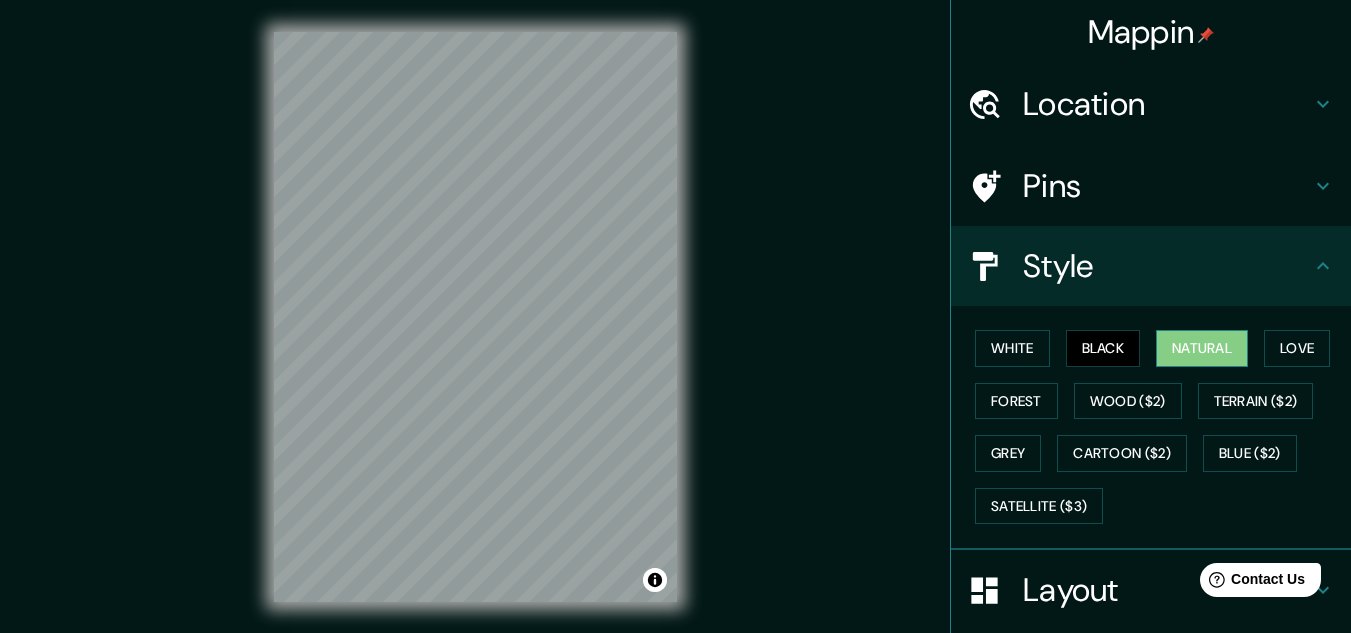 click on "Natural" at bounding box center (1202, 348) 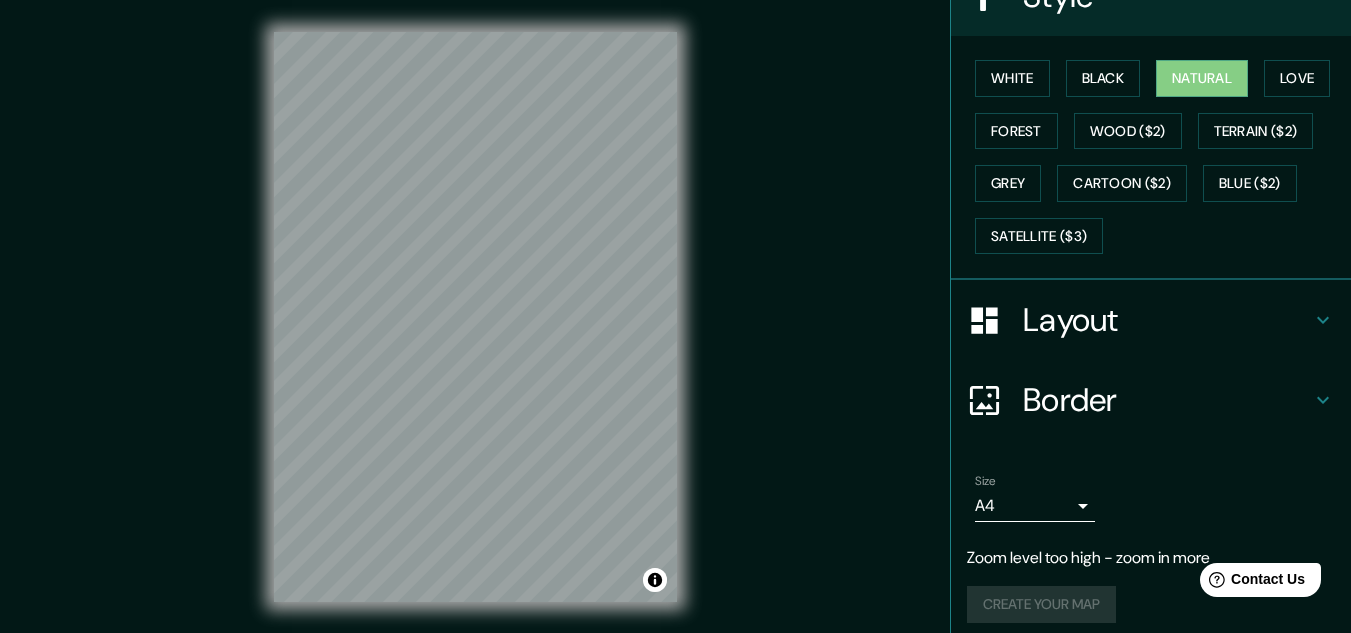 click on "Layout" at bounding box center (1151, 320) 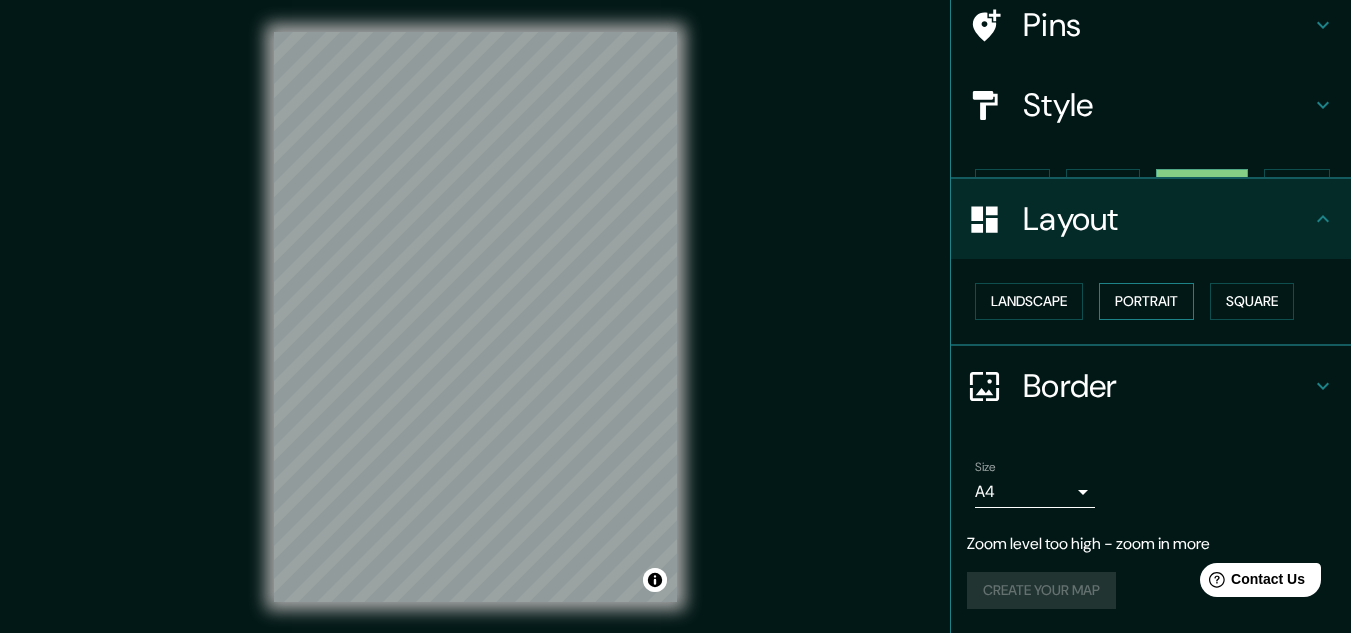 scroll, scrollTop: 126, scrollLeft: 0, axis: vertical 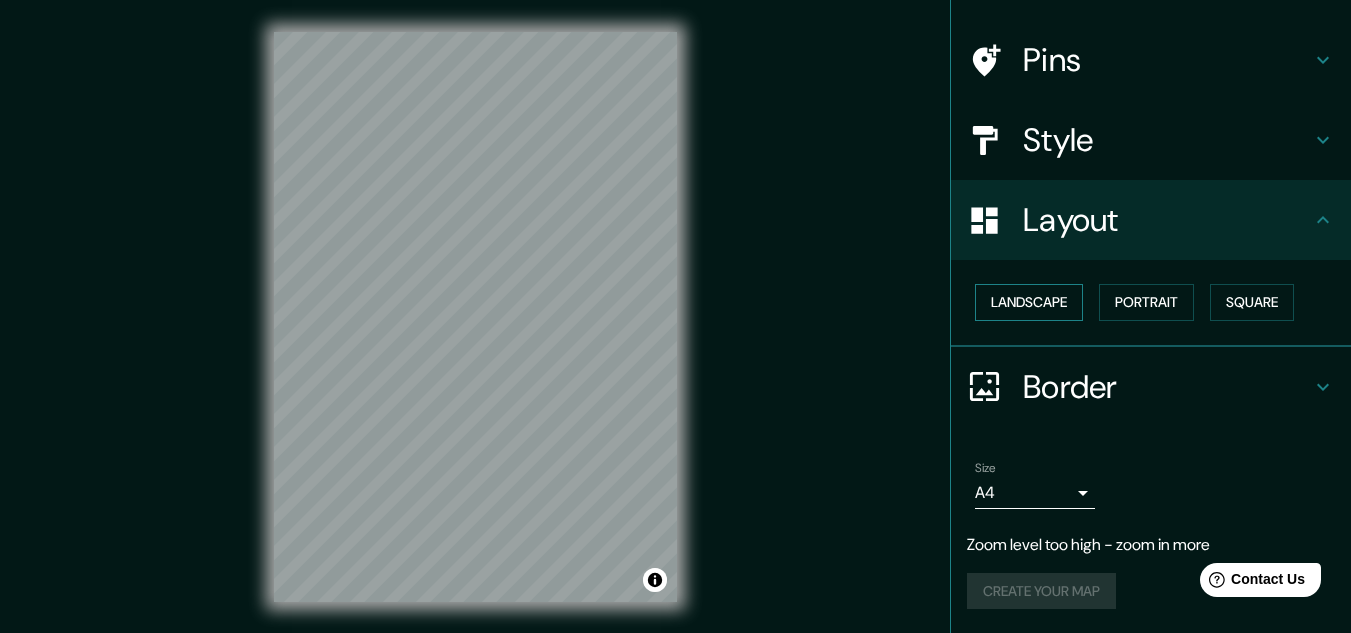 click on "Landscape" at bounding box center (1029, 302) 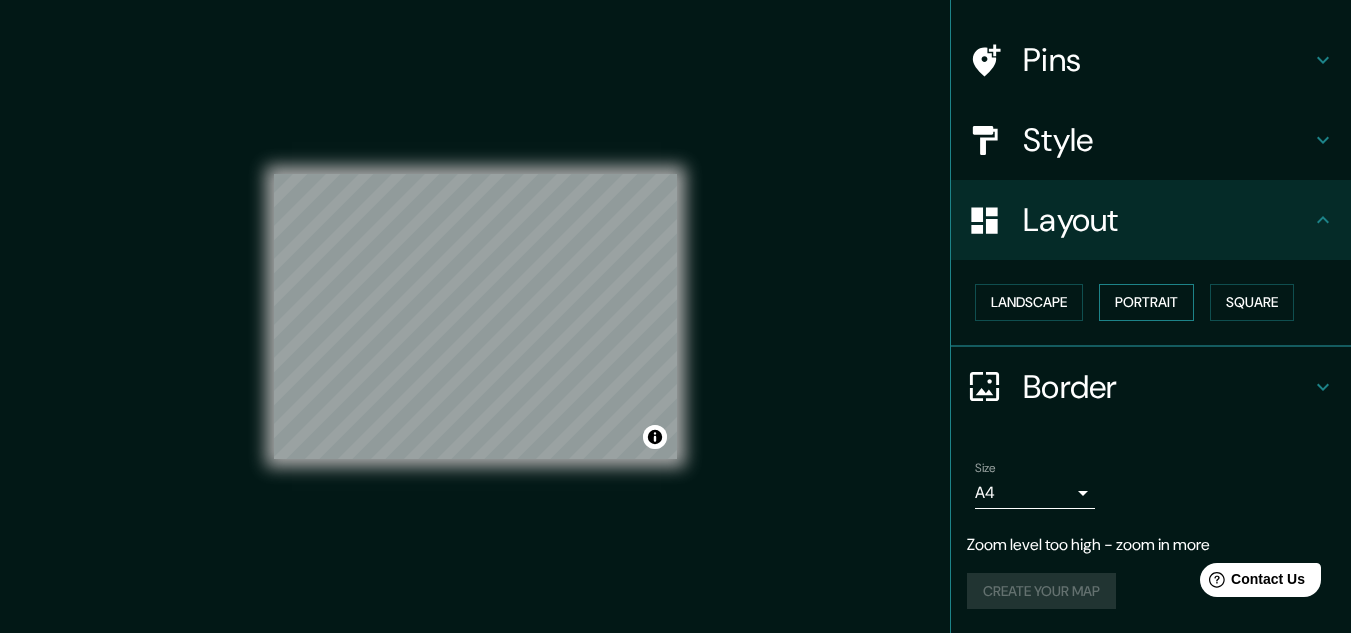 click on "Portrait" at bounding box center [1146, 302] 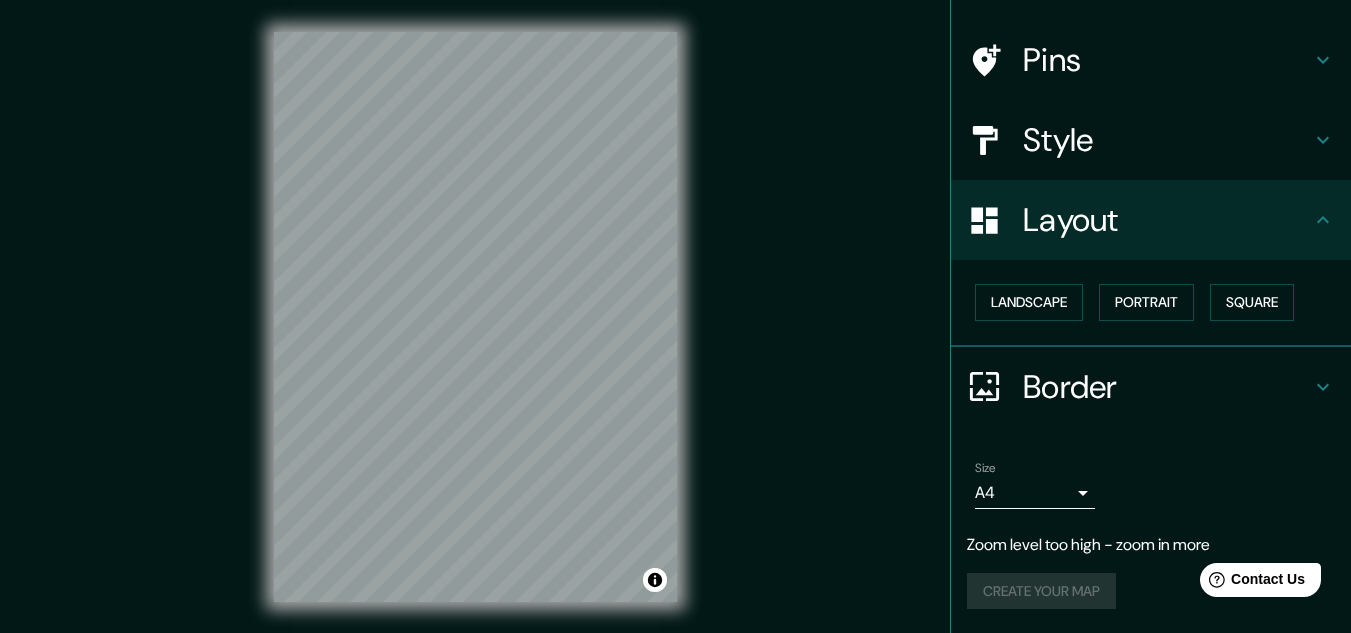 click on "Landscape Portrait Square" at bounding box center [1159, 302] 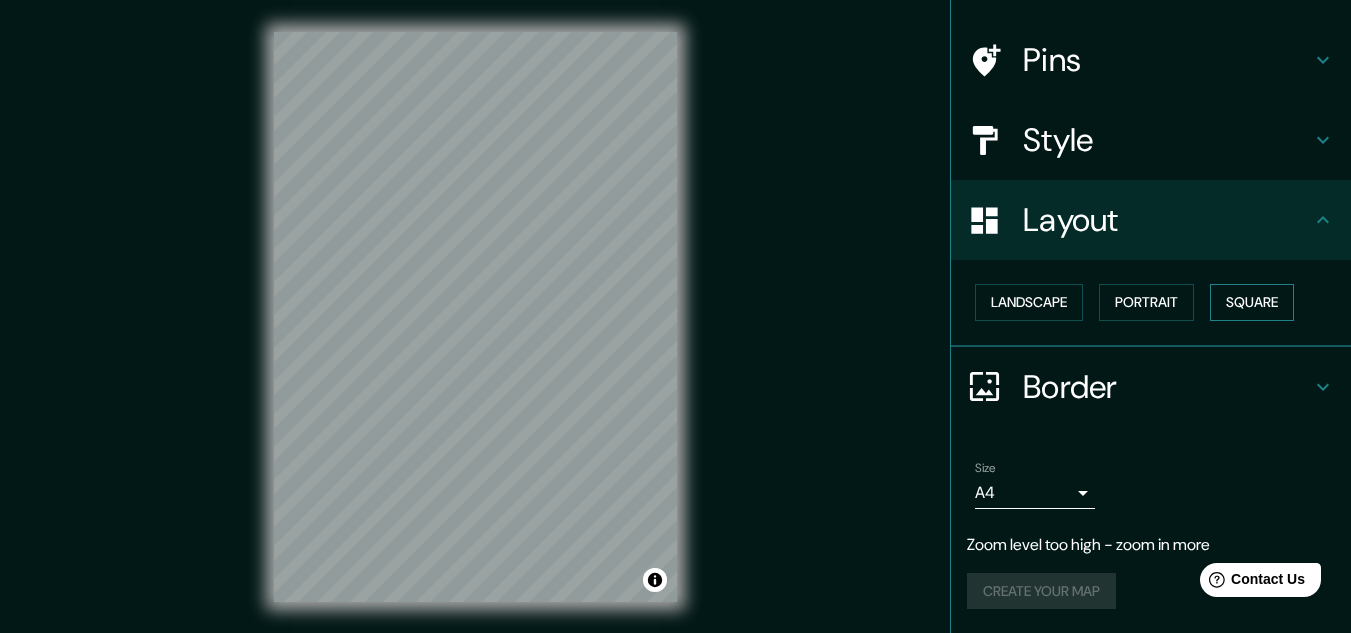 click on "Square" at bounding box center [1252, 302] 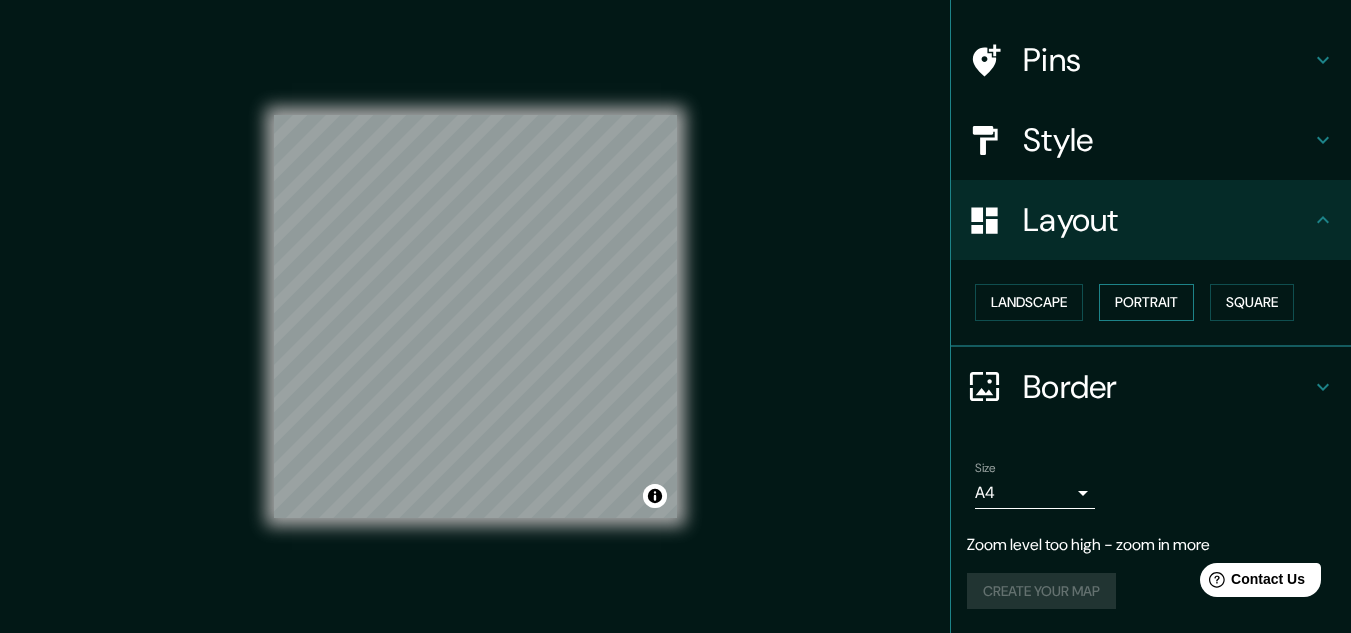 click on "Portrait" at bounding box center (1146, 302) 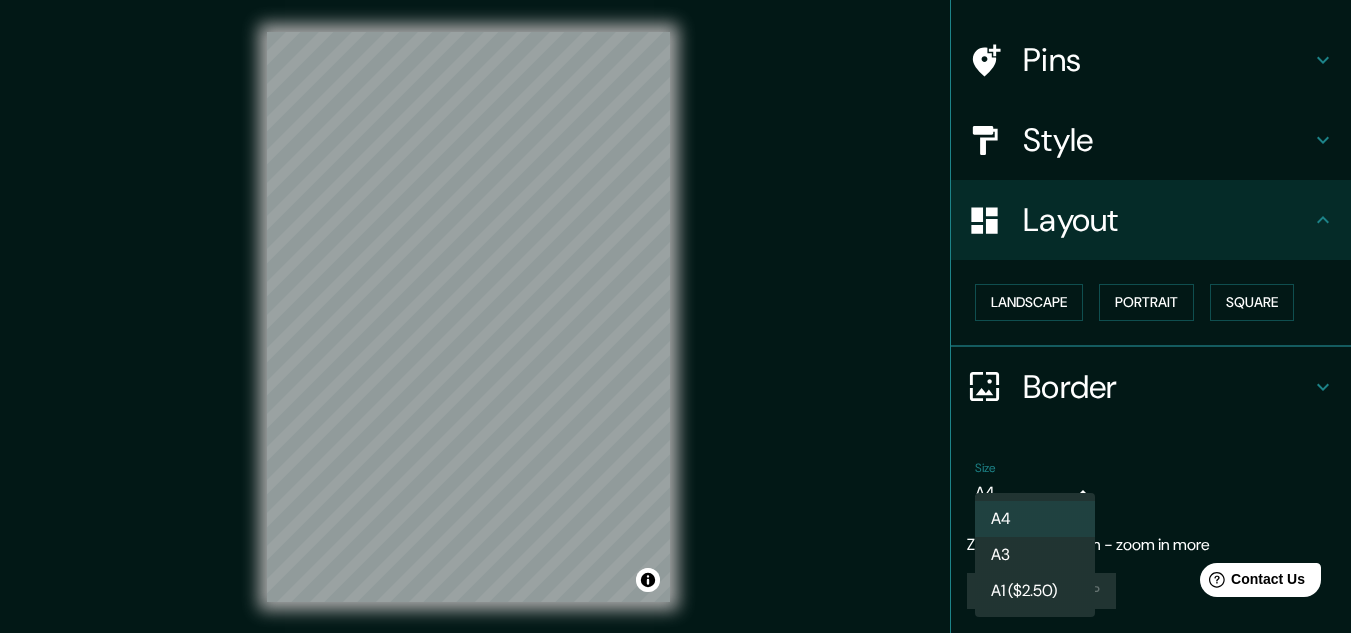 click on "Mappin Location [COUNTRY] Pins Style Layout Landscape Portrait Square Border Choose a border.  Hint : you can make layers of the frame opaque to create some cool effects. None Simple Transparent Fancy Size A4 single Zoom level too high - zoom in more Create your map © Mapbox   © OpenStreetMap   Improve this map Any problems, suggestions, or concerns please email    help@example.com . . . A4 A3 A1 ($2.50)" at bounding box center (675, 316) 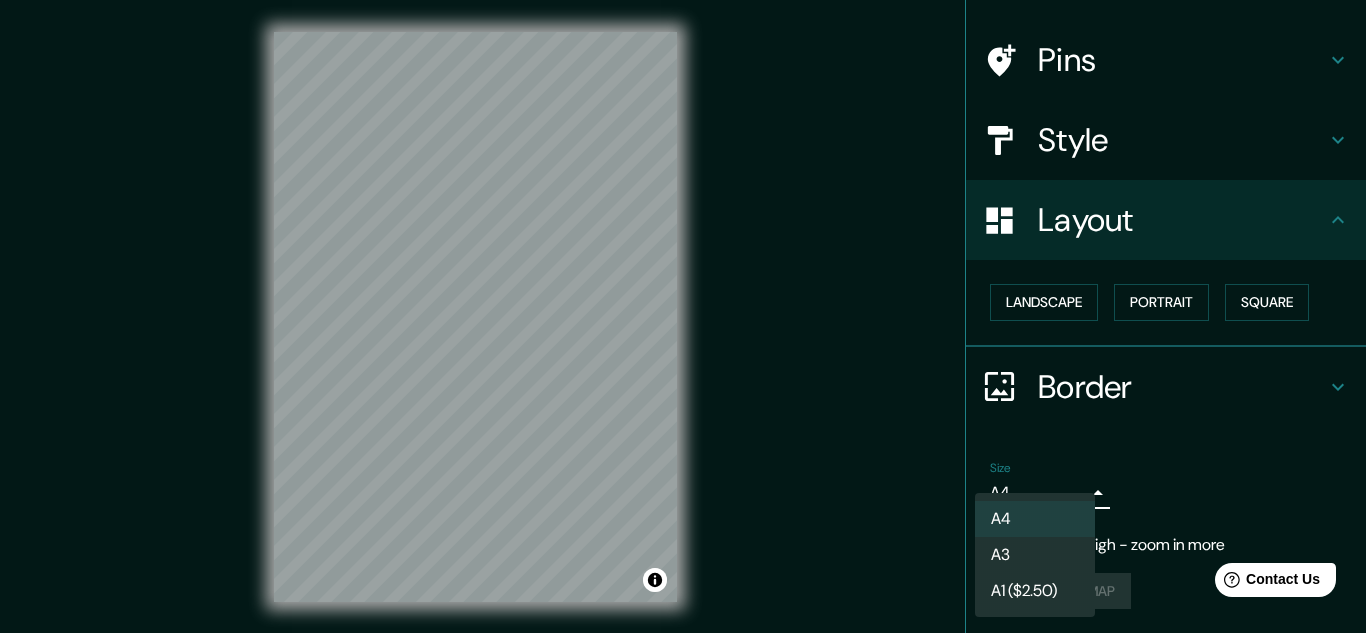 click on "A3" at bounding box center (1035, 555) 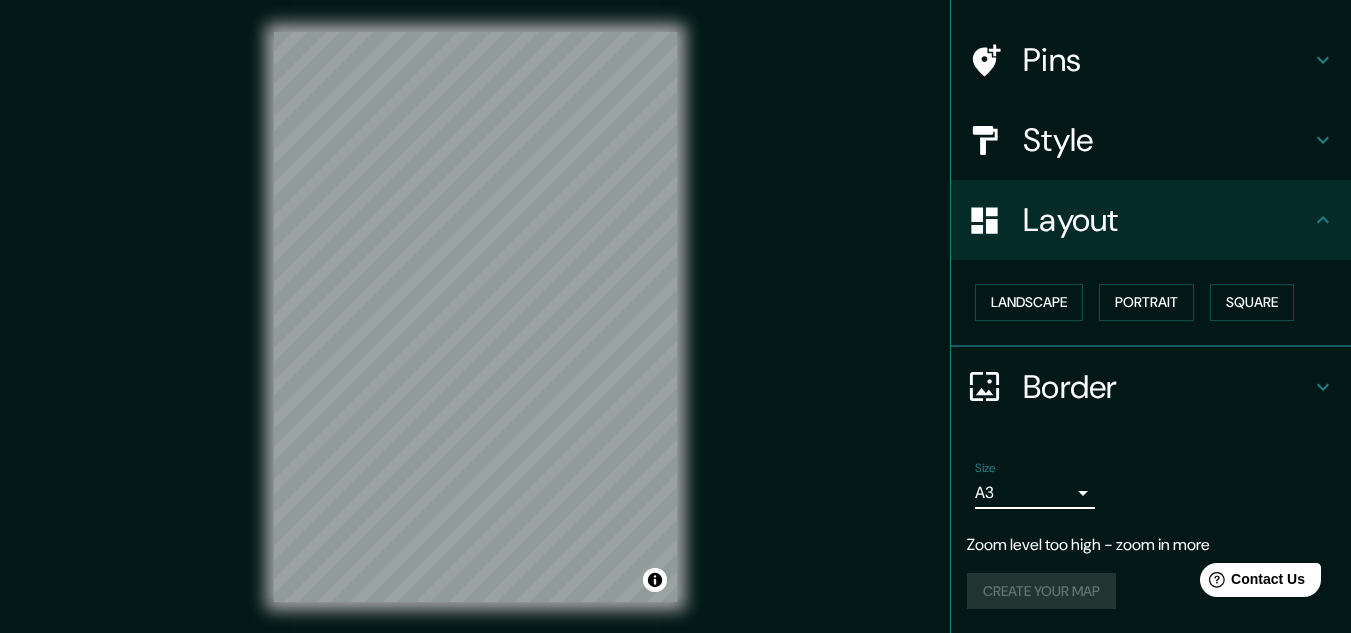 click on "Size A3 a4" at bounding box center [1151, 485] 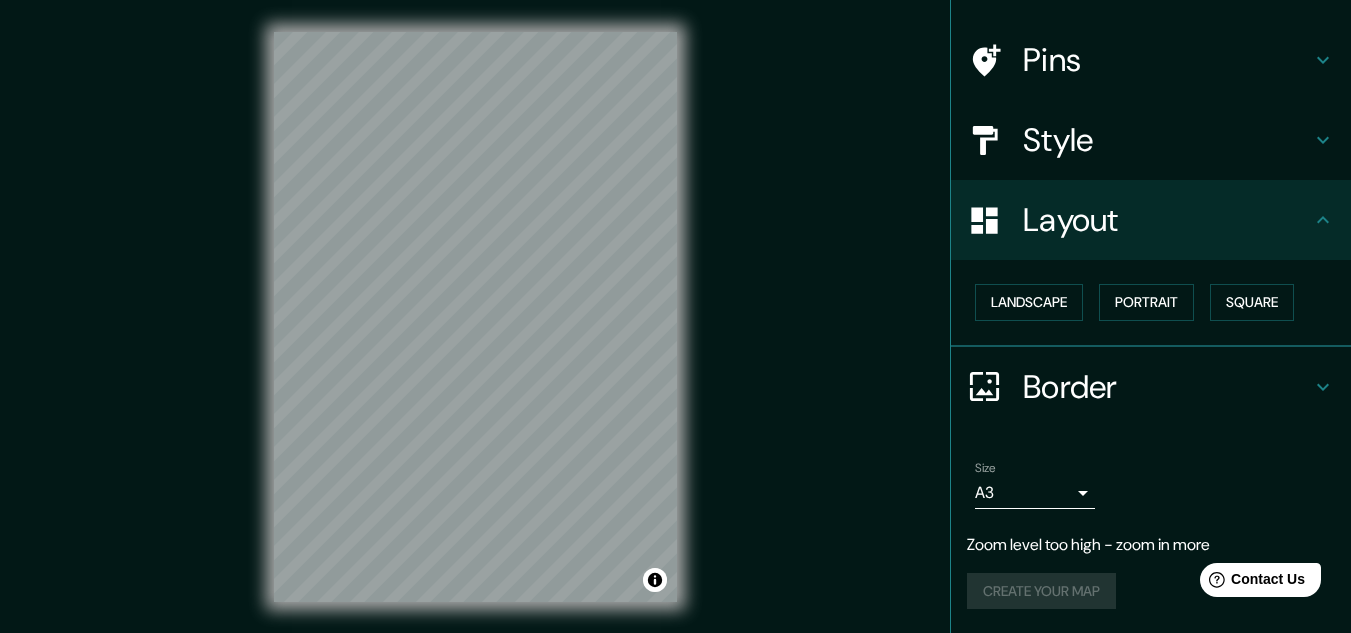 scroll, scrollTop: 33, scrollLeft: 0, axis: vertical 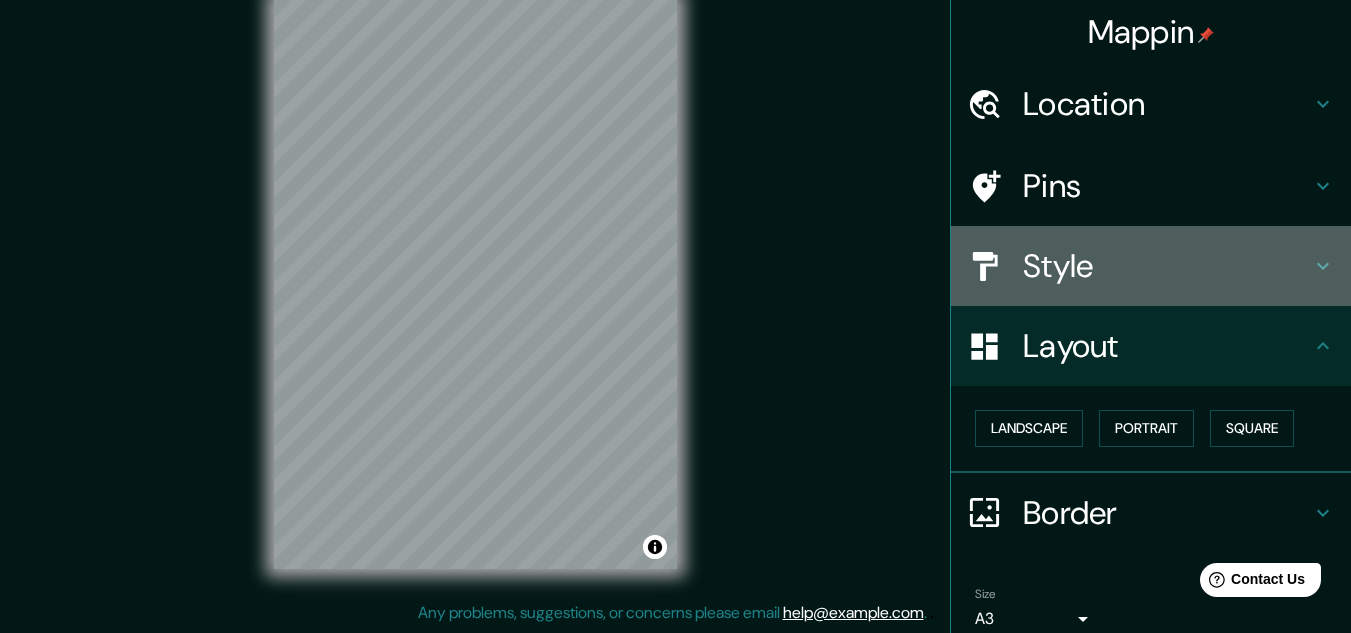click on "Style" at bounding box center (1167, 266) 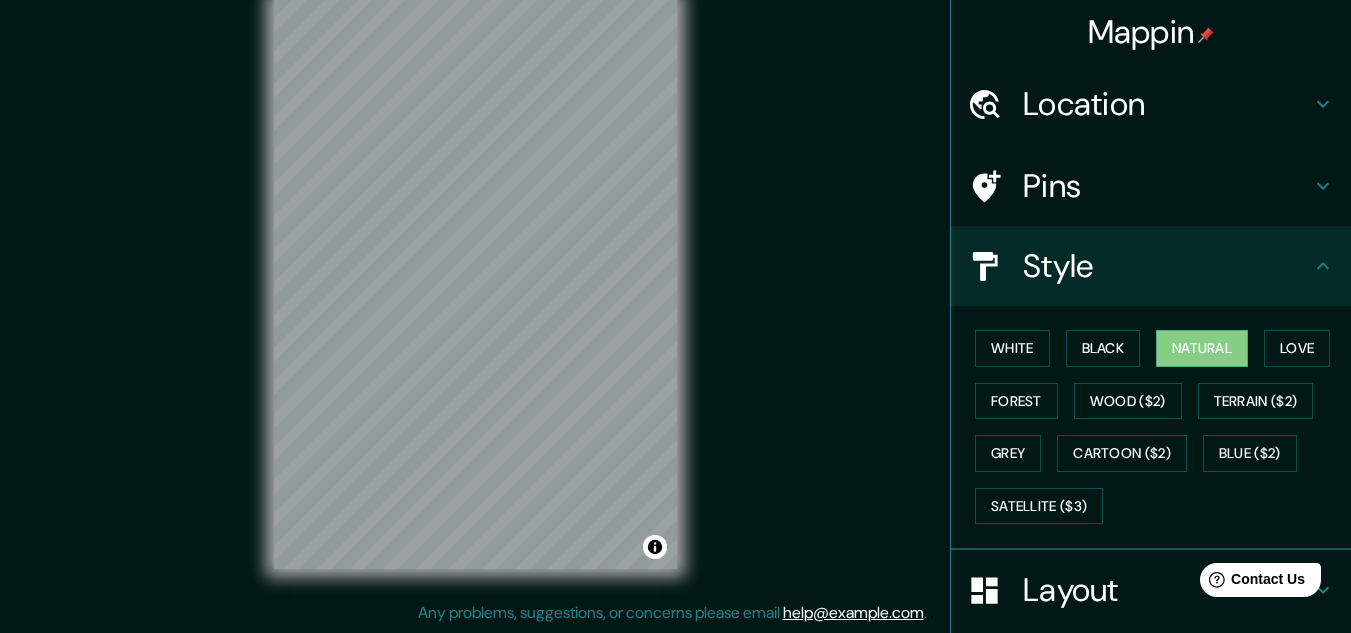 click on "Pins" at bounding box center (1167, 186) 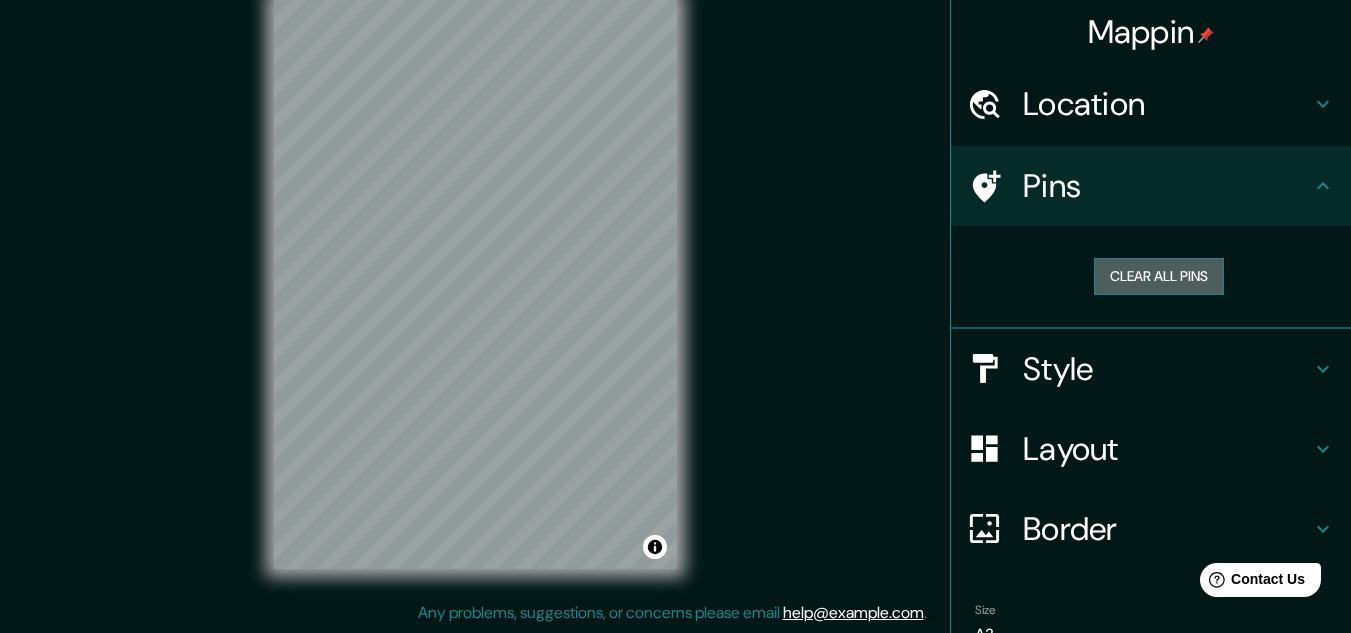click on "Clear all pins" at bounding box center (1159, 276) 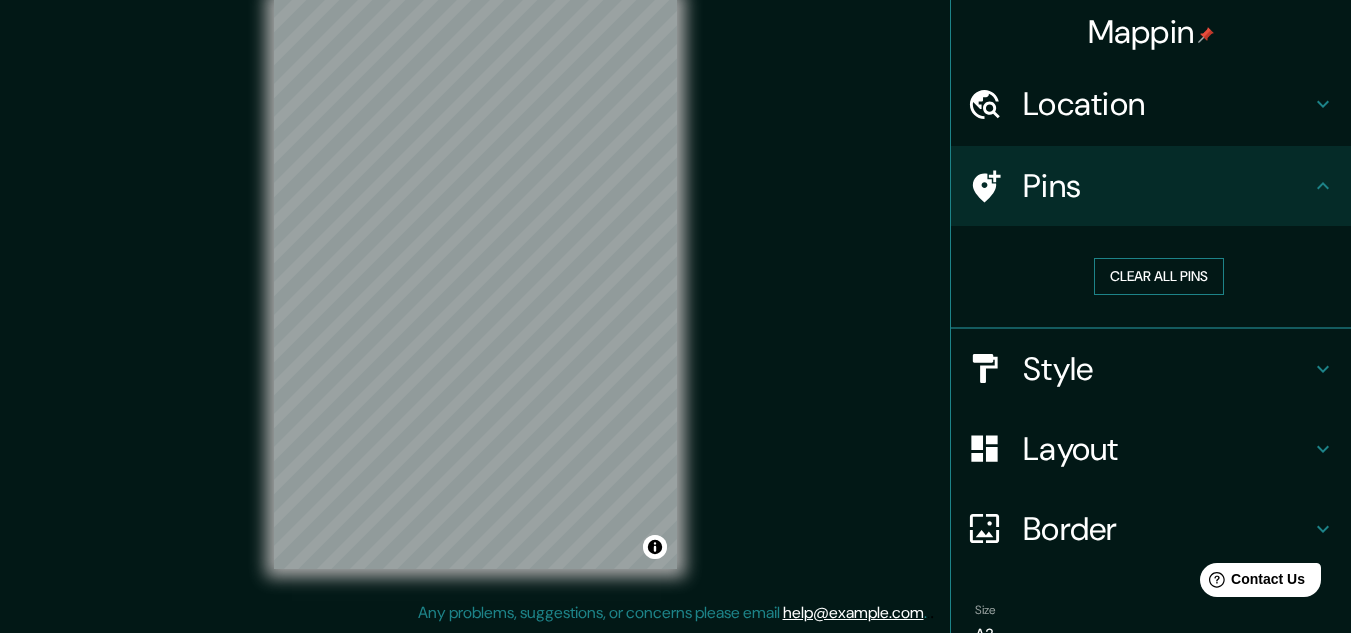 click on "Clear all pins" at bounding box center (1159, 276) 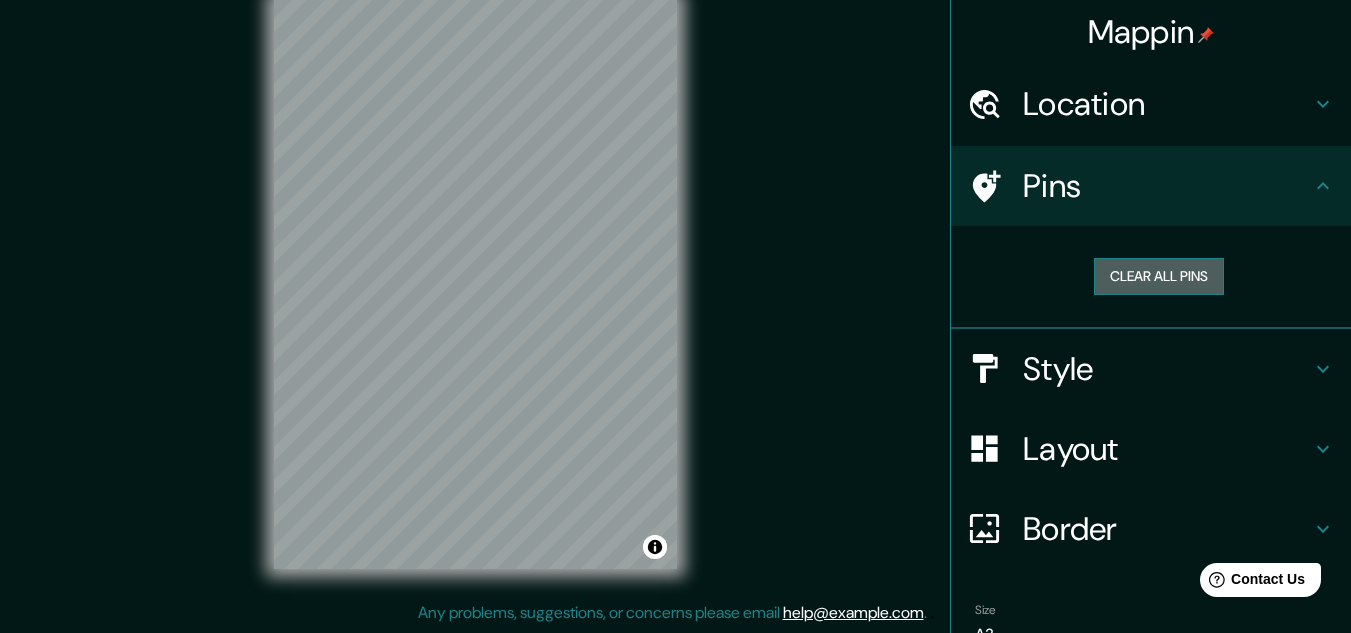 click on "Clear all pins" at bounding box center (1159, 276) 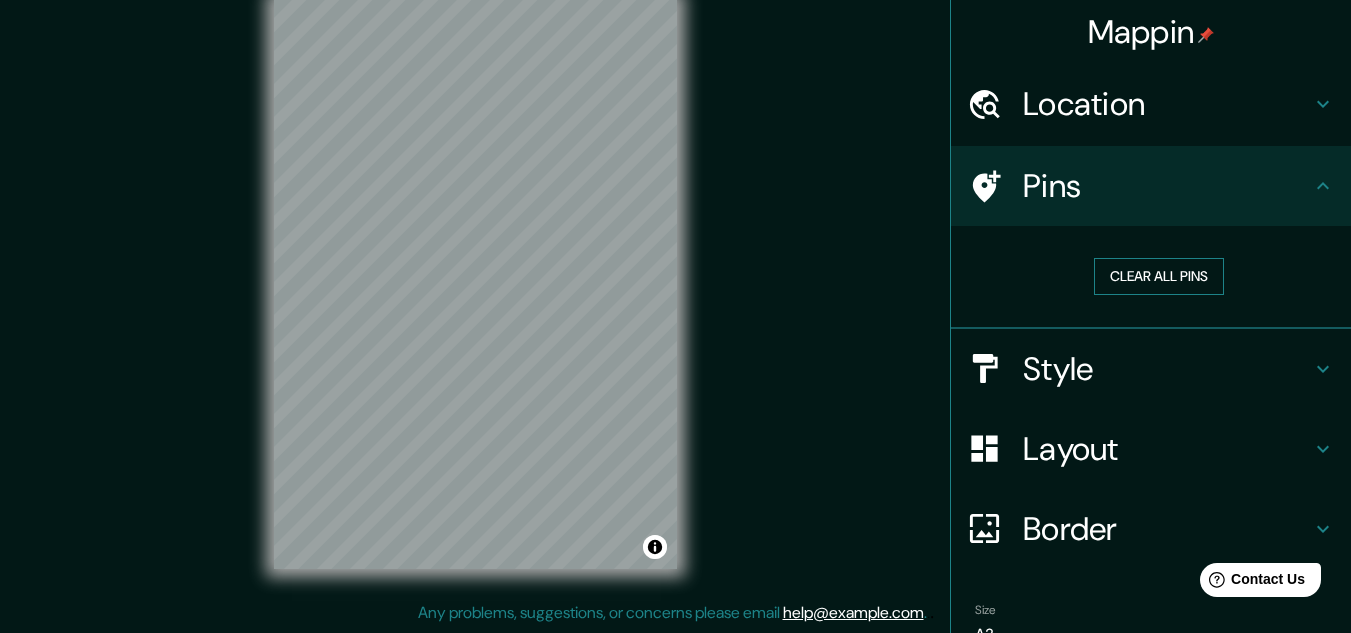 click on "Clear all pins" at bounding box center [1159, 276] 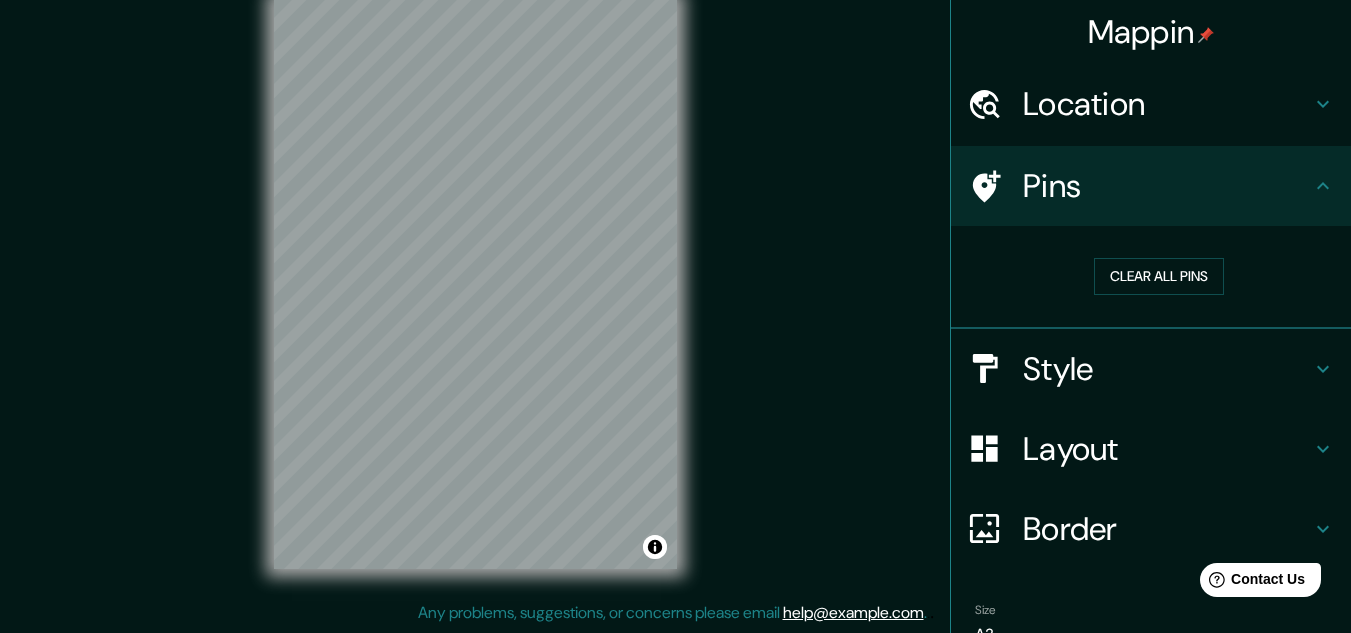 scroll, scrollTop: 142, scrollLeft: 0, axis: vertical 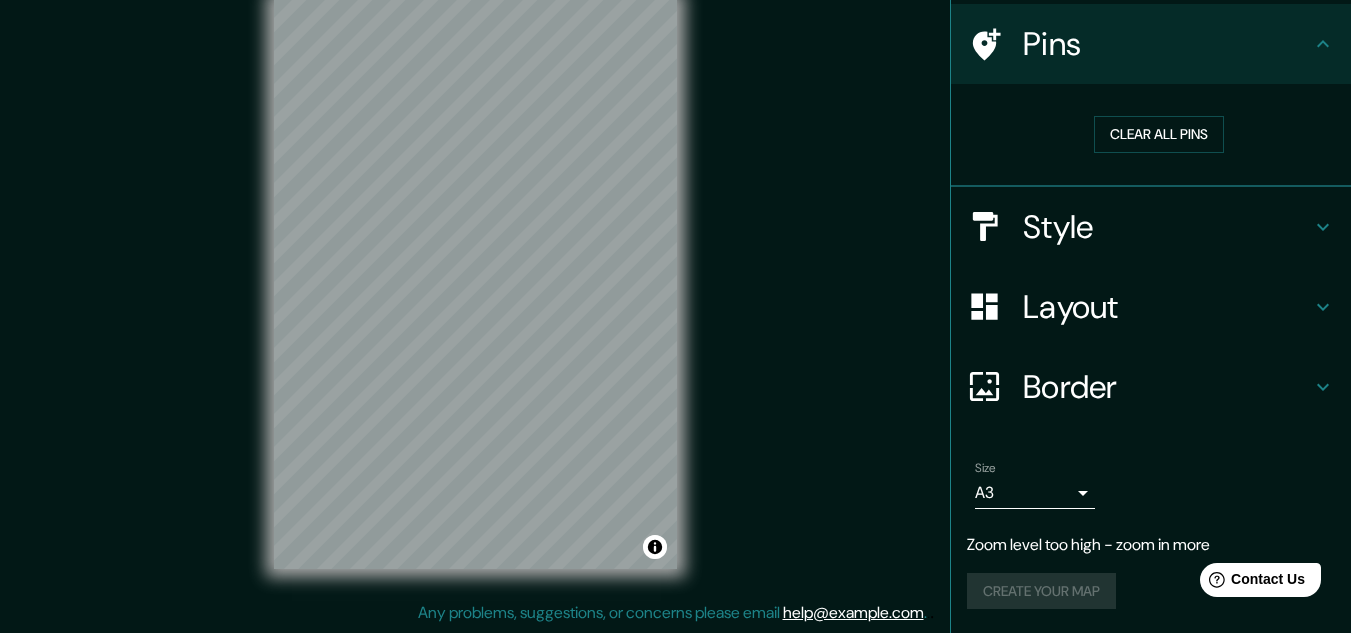 click on "Create your map" at bounding box center [1151, 591] 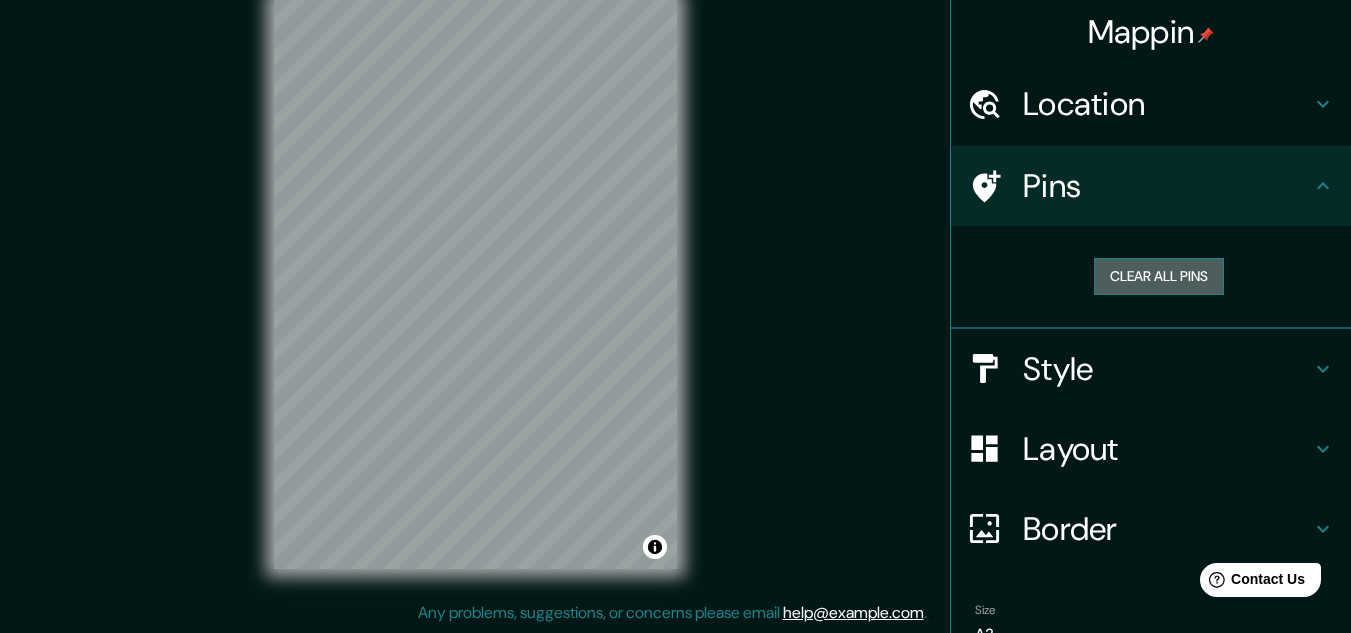 click on "Clear all pins" at bounding box center (1159, 276) 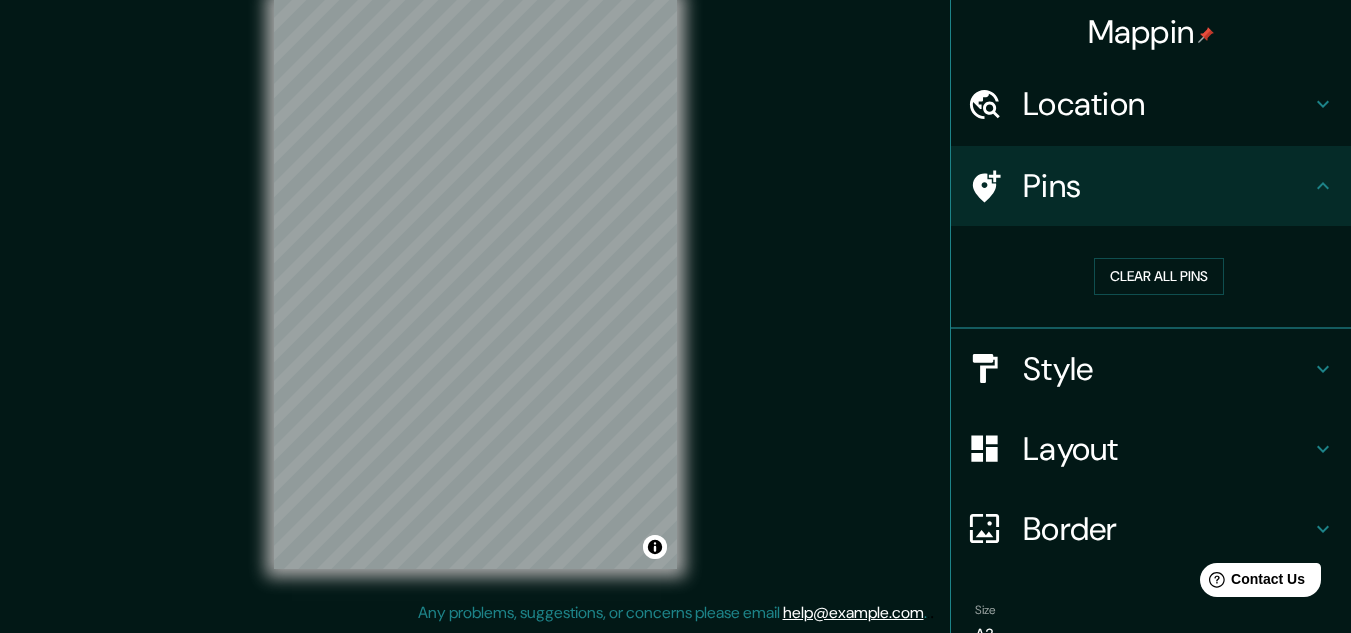 click on "Location" at bounding box center [1151, 104] 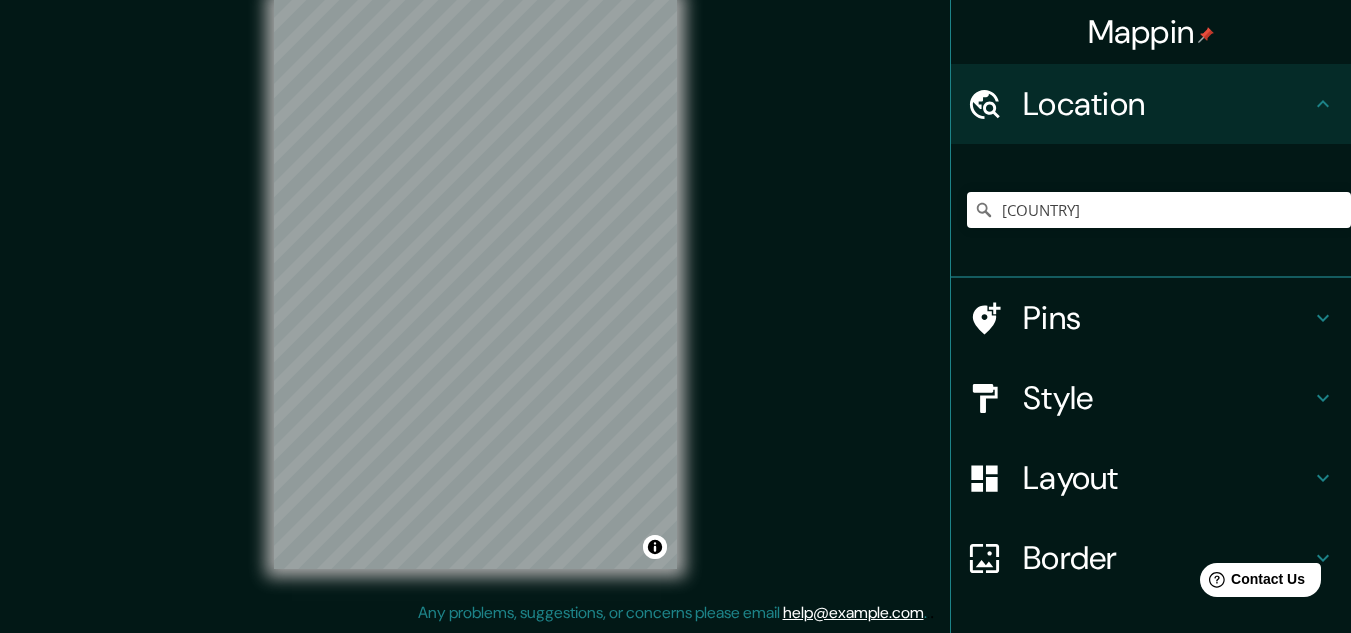 click on "Location" at bounding box center (1167, 104) 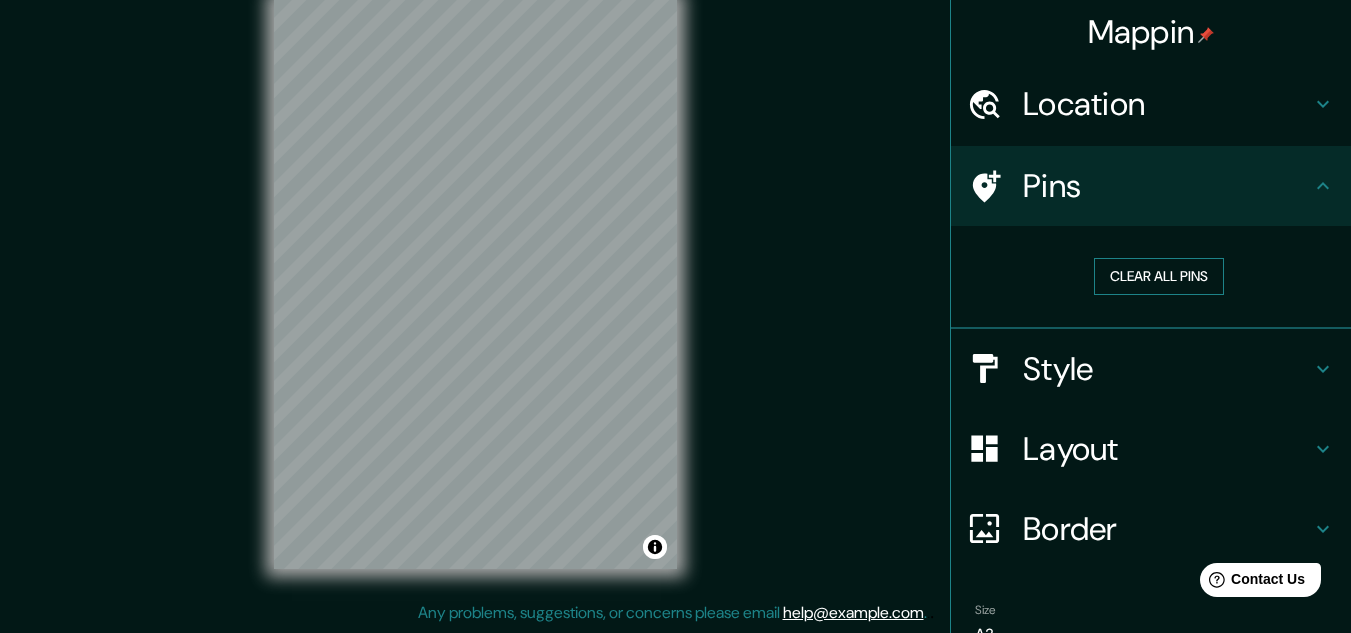 click on "Clear all pins" at bounding box center [1159, 276] 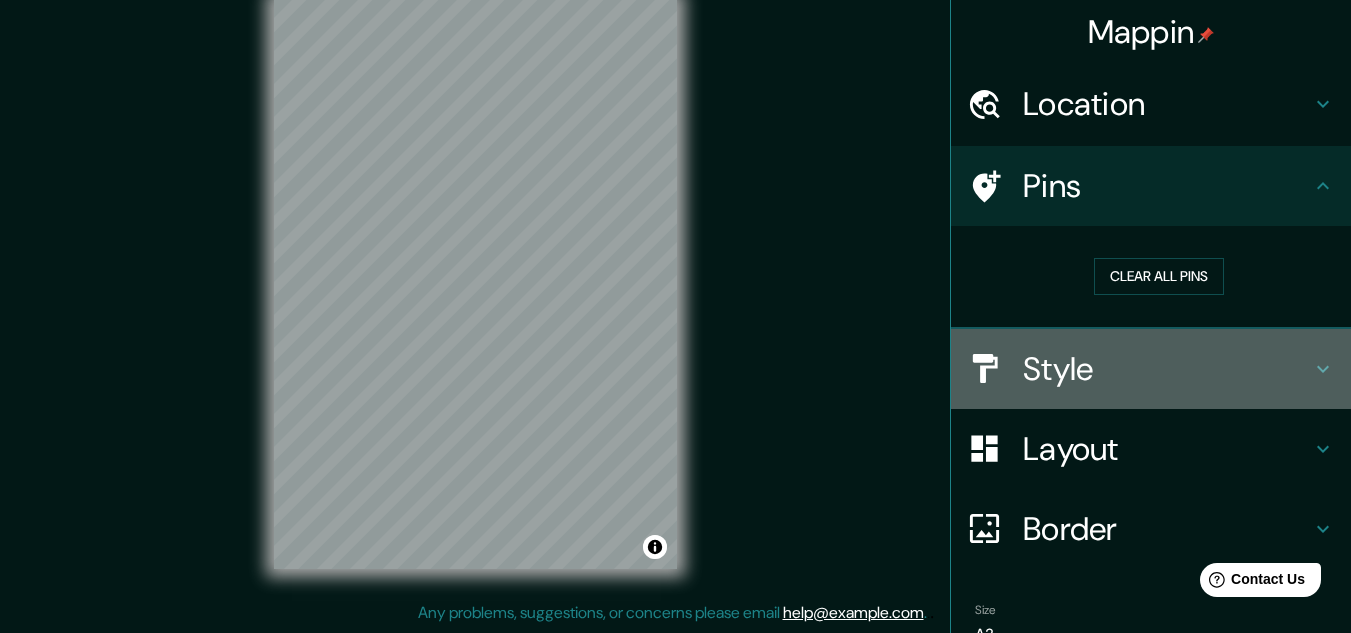 click on "Style" at bounding box center (1151, 369) 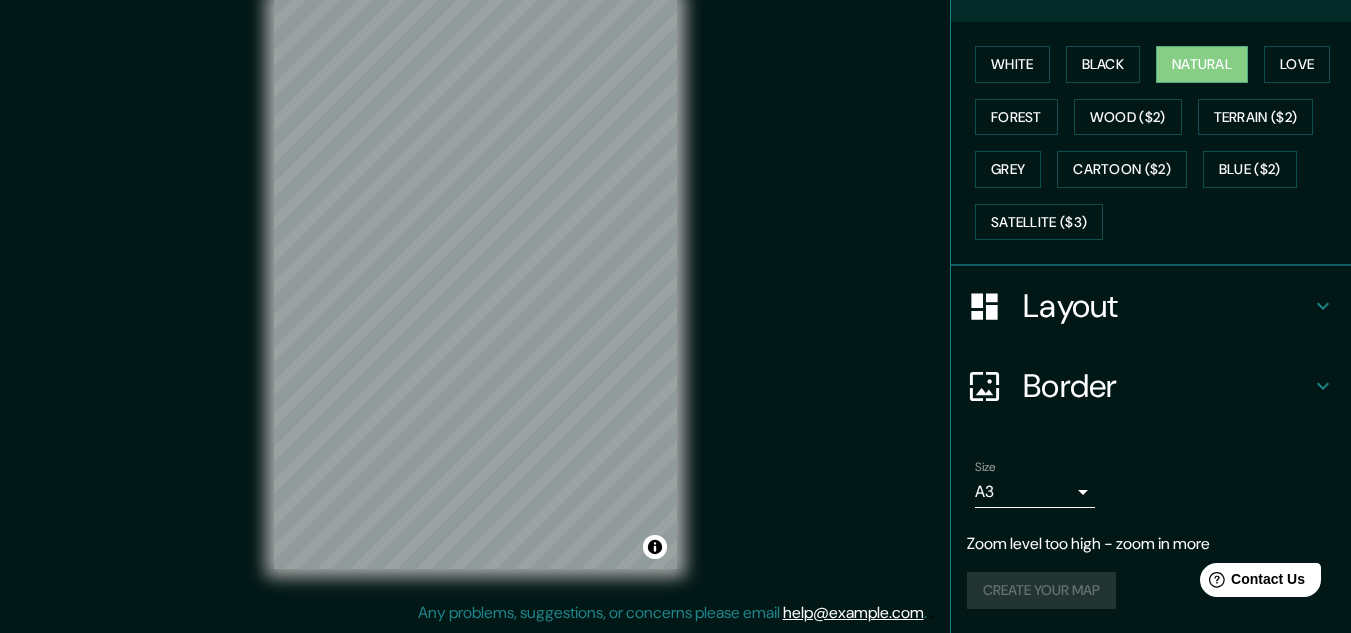 click on "Border" at bounding box center (1167, 386) 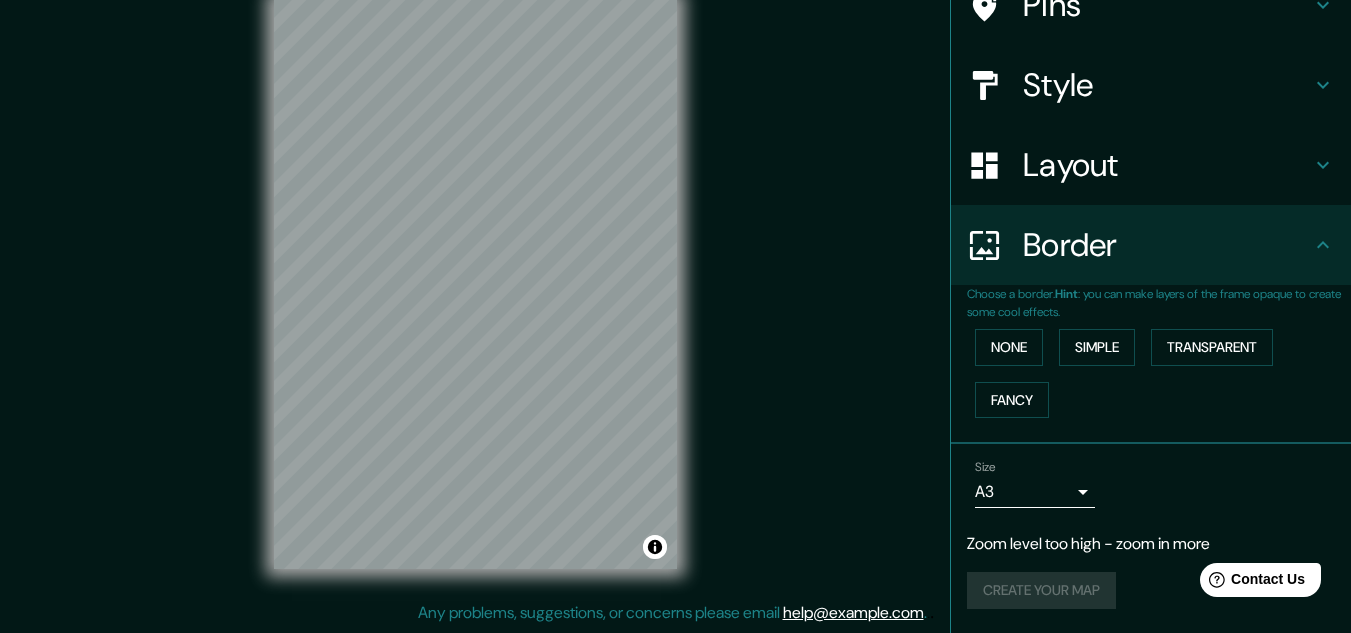 scroll, scrollTop: 181, scrollLeft: 0, axis: vertical 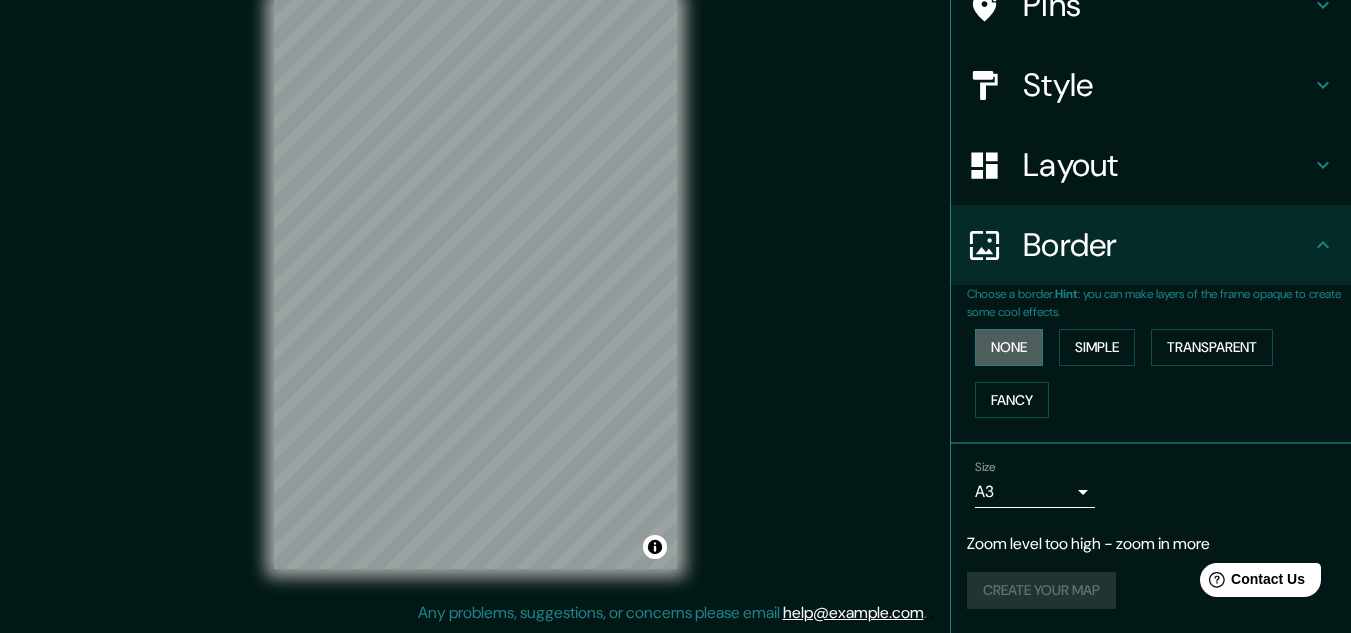 click on "None" at bounding box center (1009, 347) 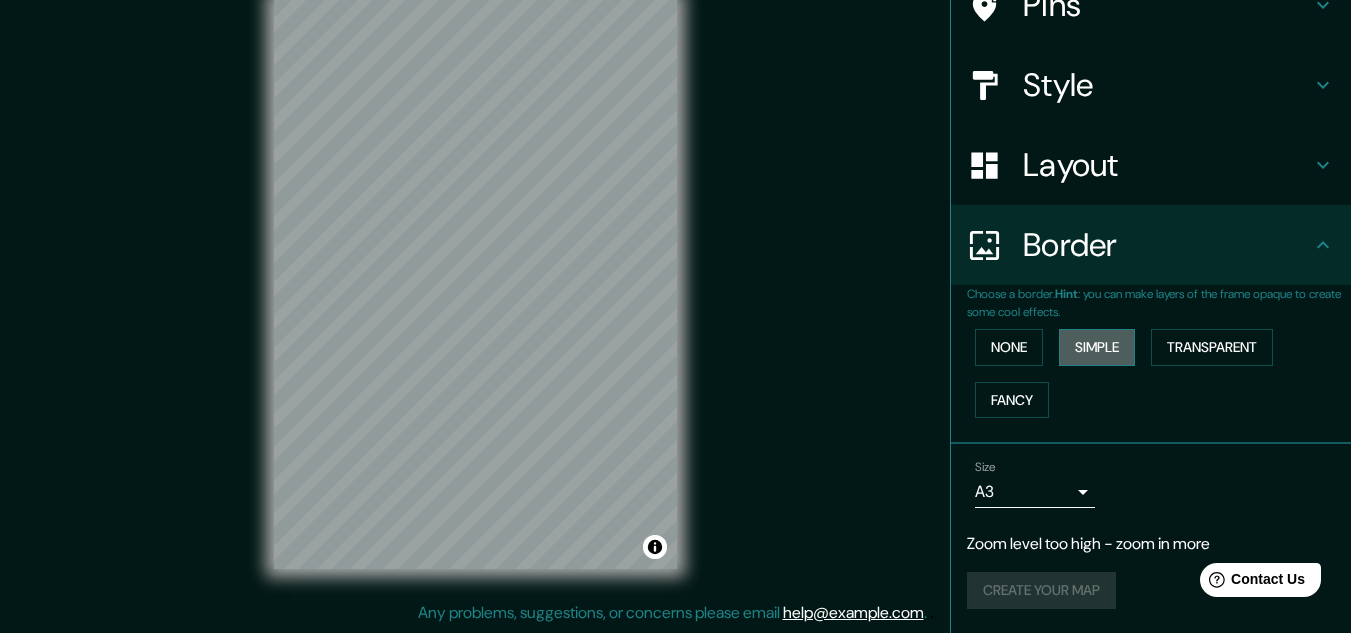 click on "Simple" at bounding box center [1097, 347] 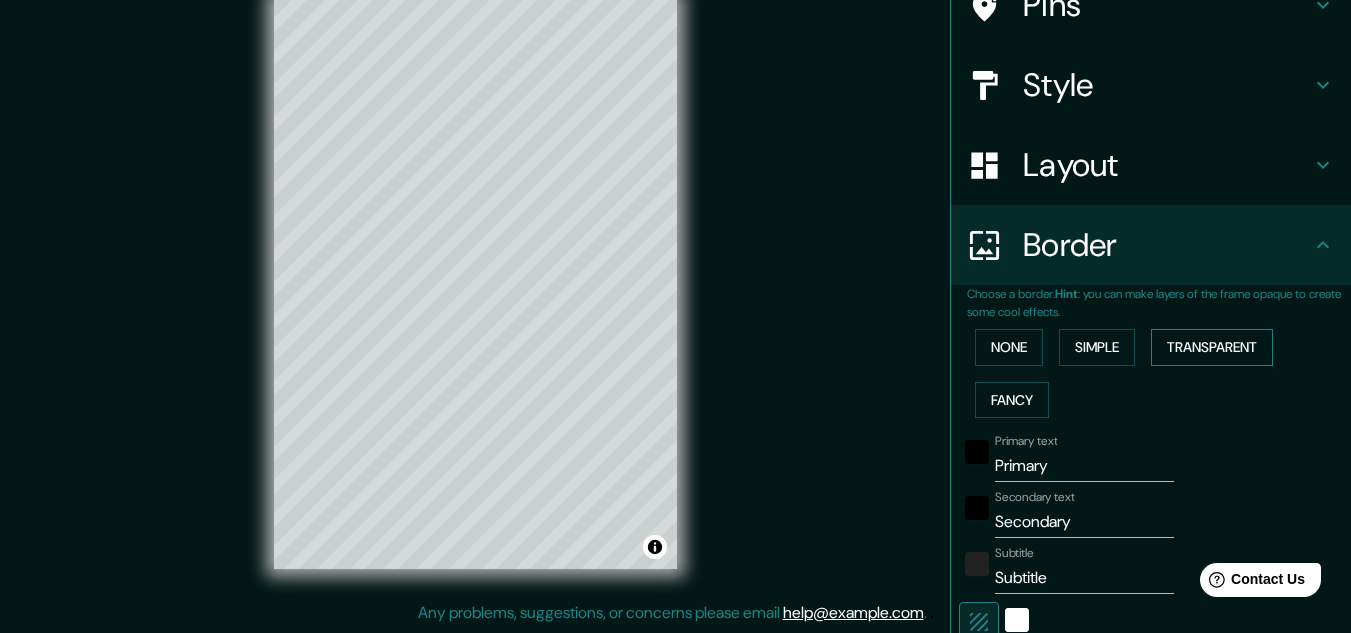 click on "Transparent" at bounding box center [1212, 347] 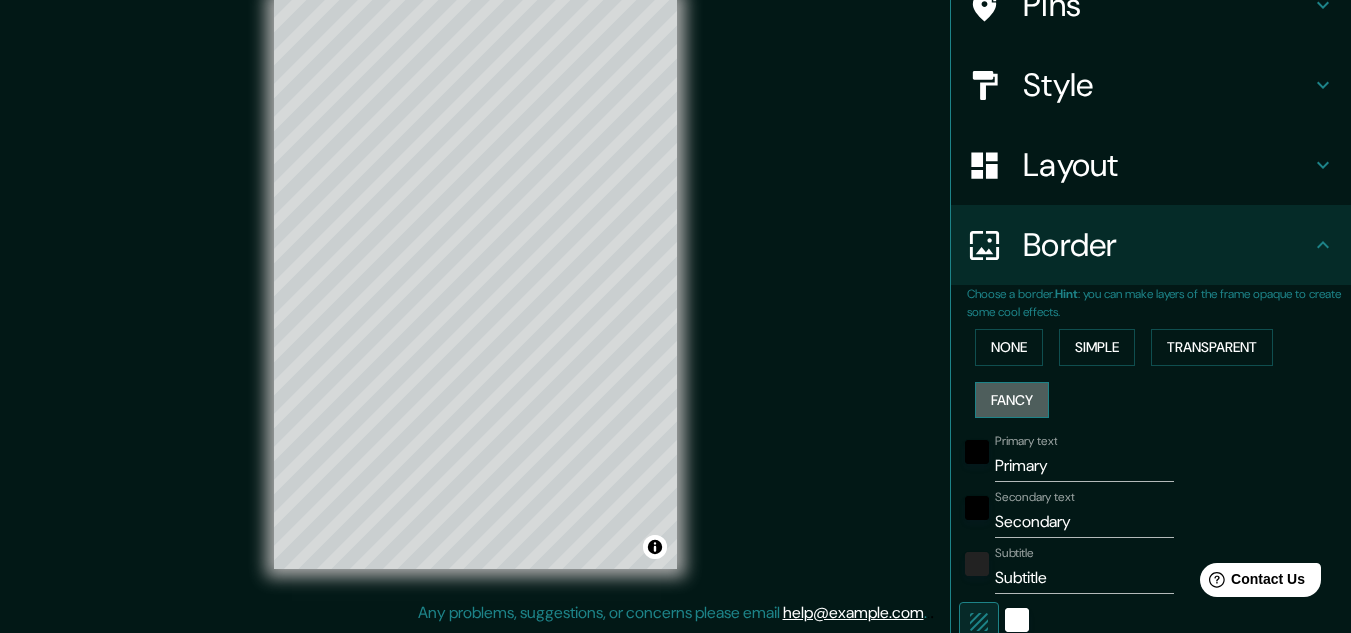 click on "Fancy" at bounding box center [1012, 400] 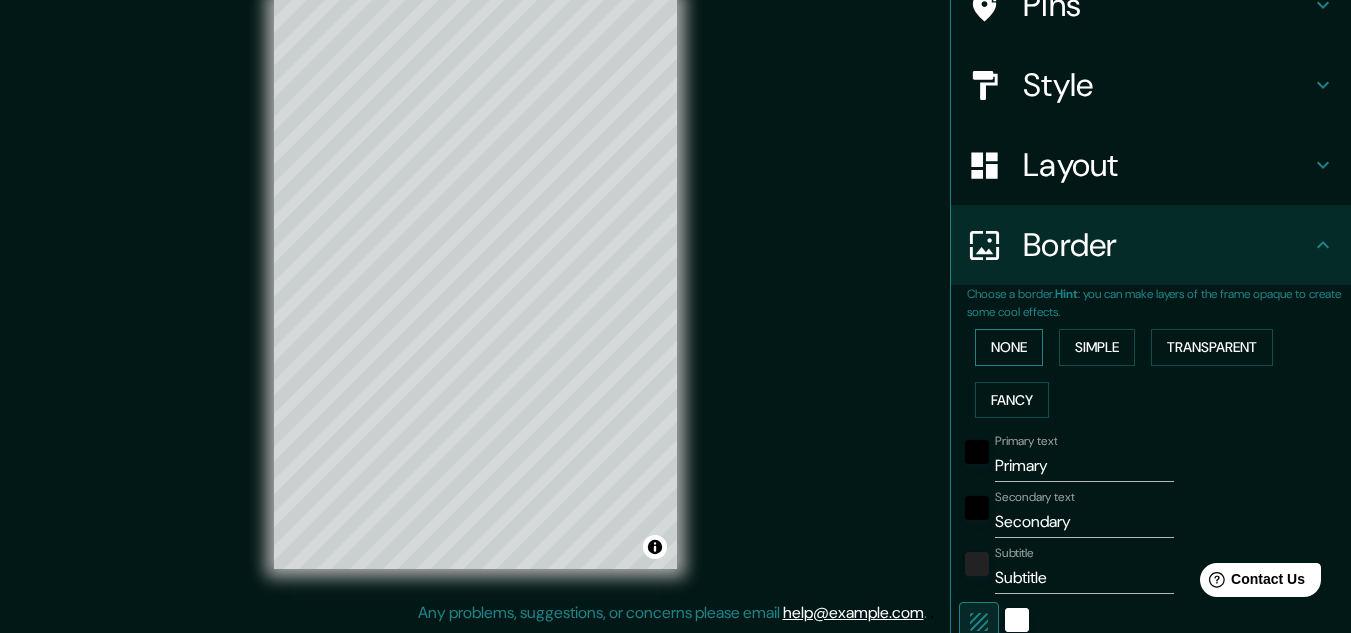 click on "None" at bounding box center [1009, 347] 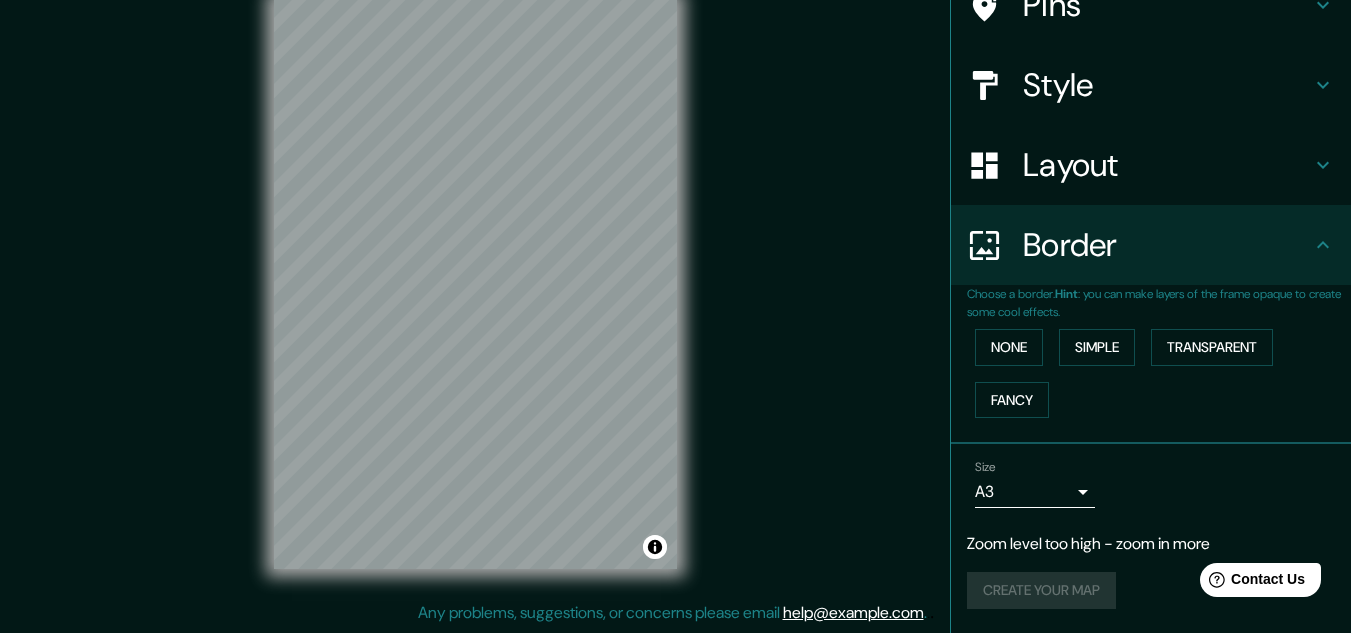 click on "Mappin Location [COUNTRY] Pins Style Layout Border Choose a border.  Hint : you can make layers of the frame opaque to create some cool effects. None Simple Transparent Fancy Size A3 a4 Zoom level too high - zoom in more Create your map © Mapbox   © OpenStreetMap   Improve this map Any problems, suggestions, or concerns please email    help@example.com . . ." at bounding box center [675, 283] 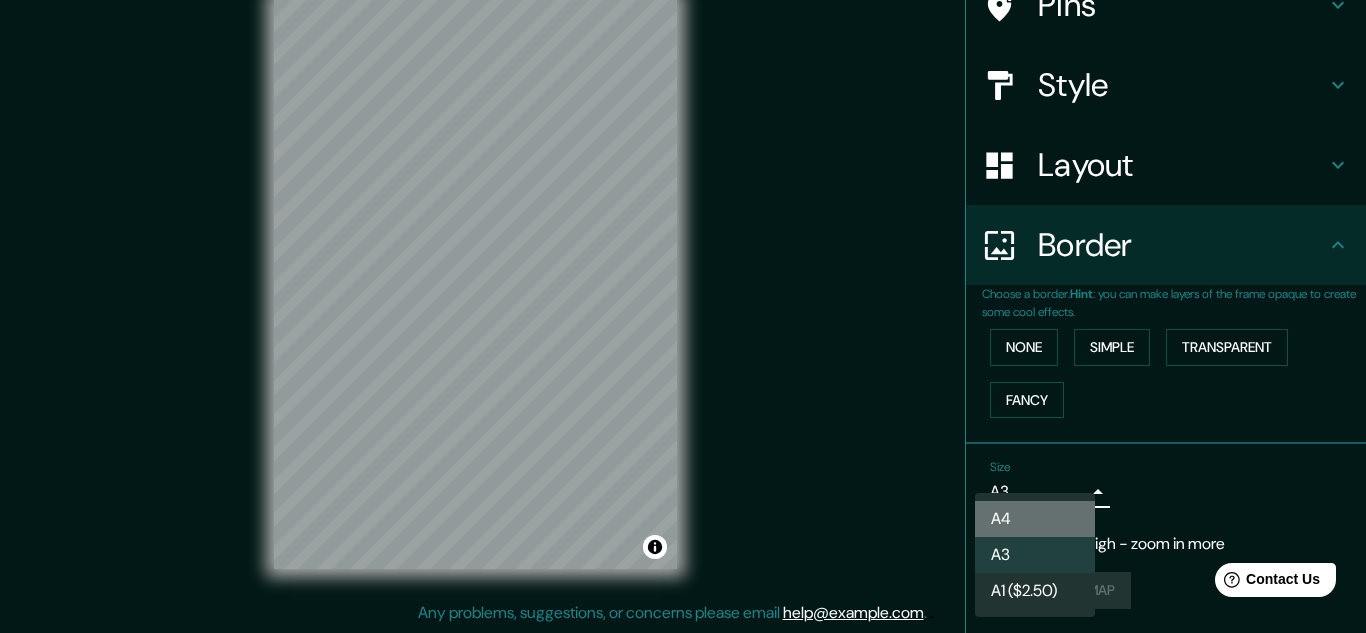 click on "A4" at bounding box center [1035, 519] 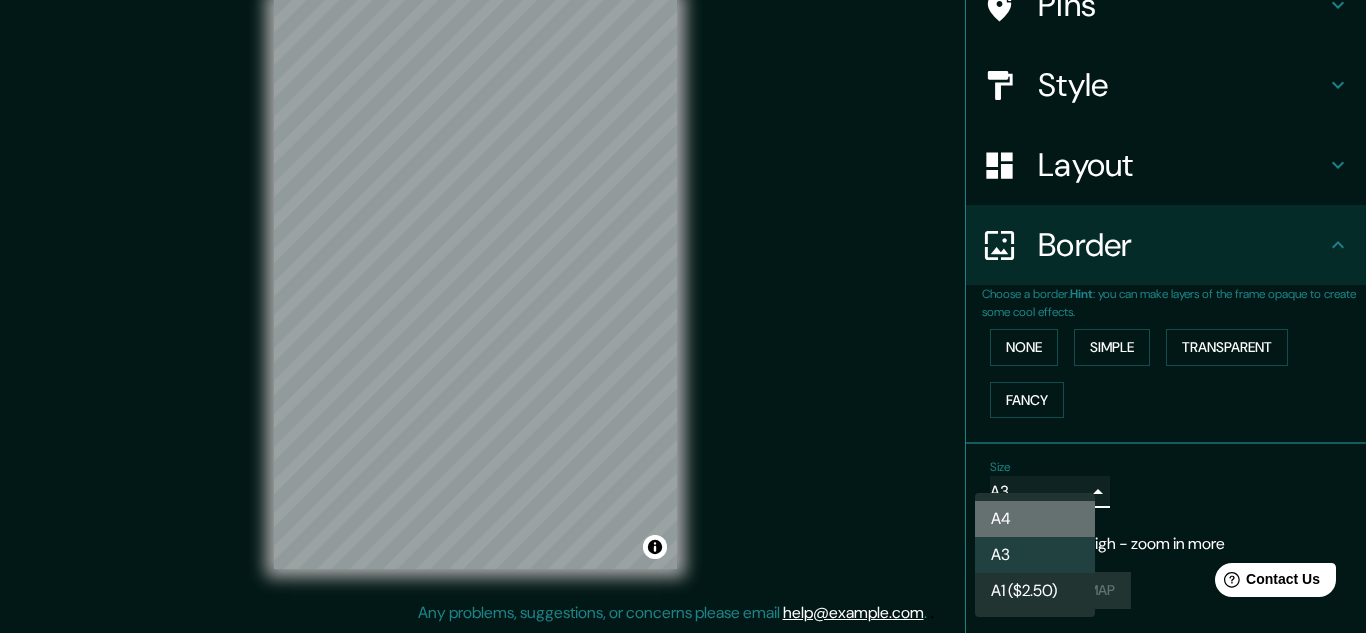 type on "single" 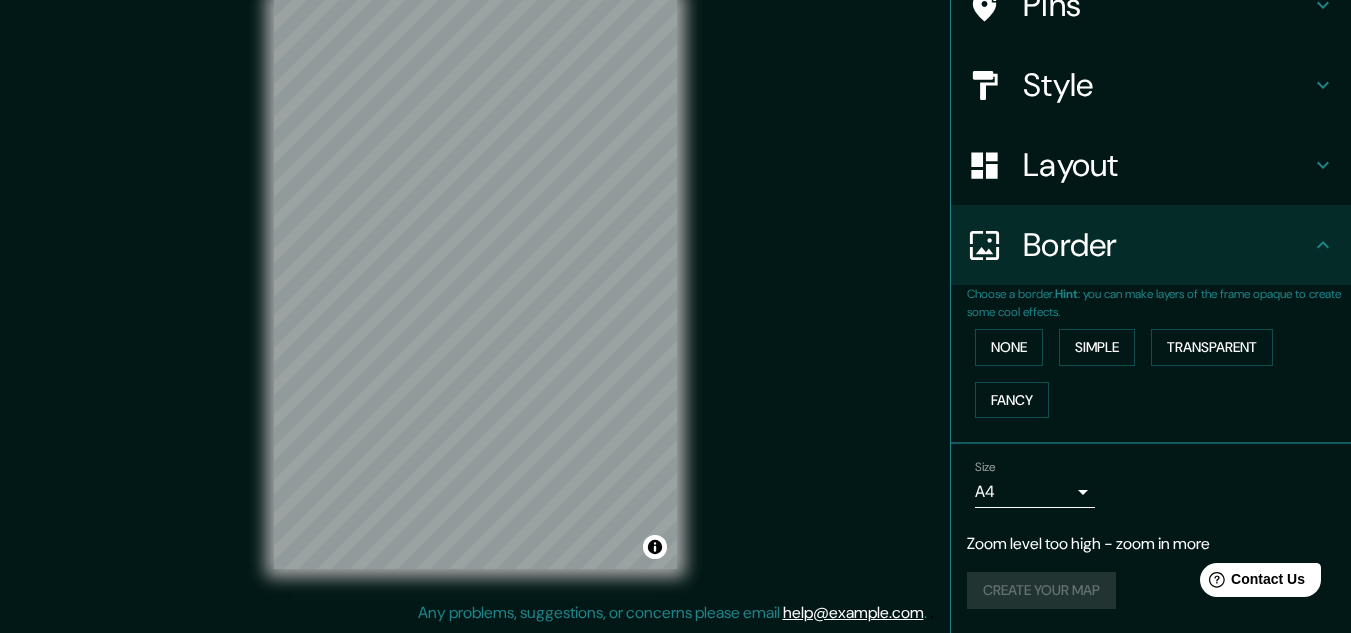 click on "Create your map" at bounding box center [1151, 590] 